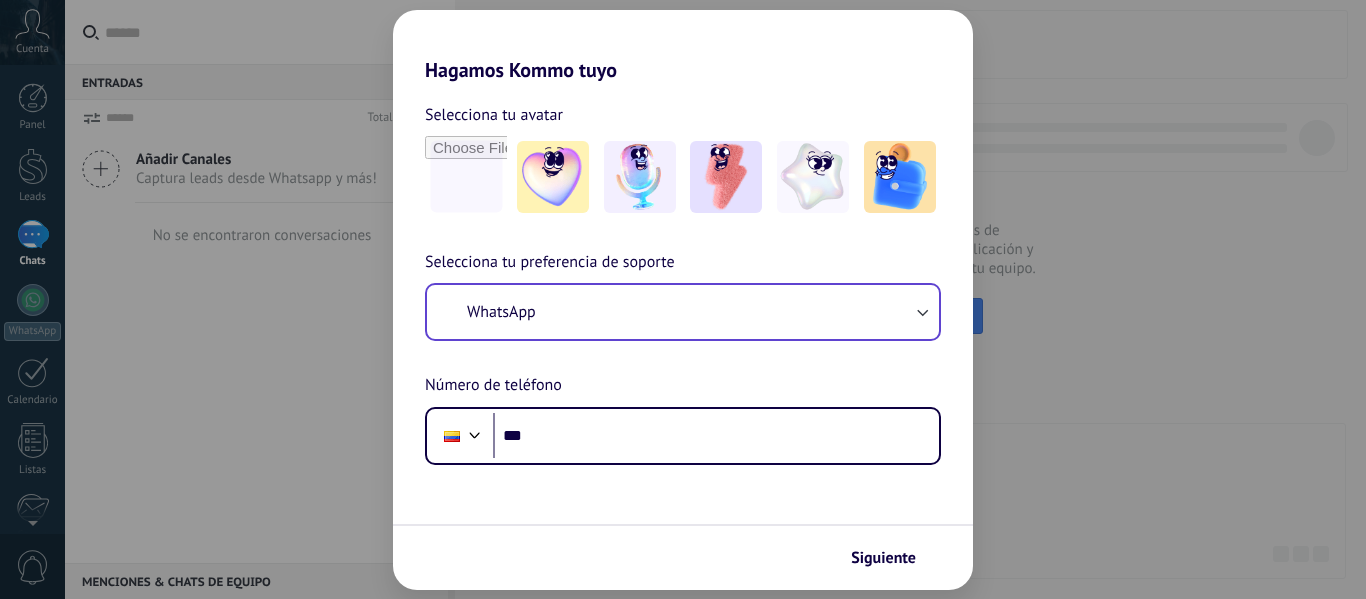 scroll, scrollTop: 0, scrollLeft: 0, axis: both 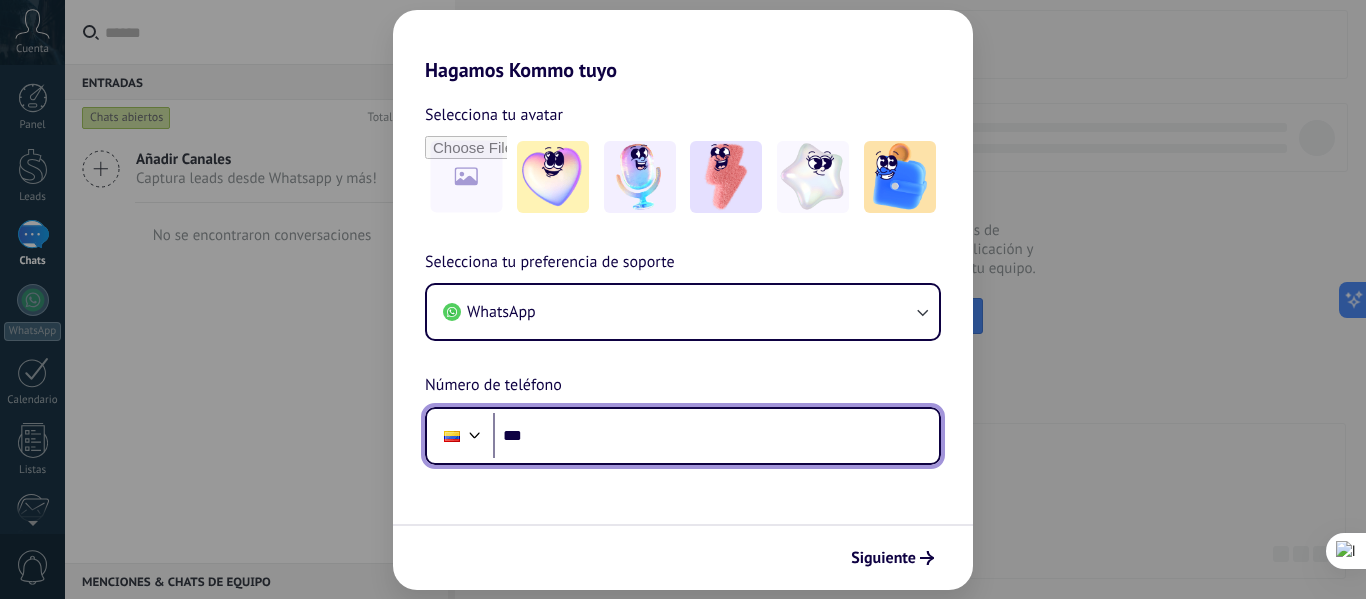 click on "***" at bounding box center (716, 436) 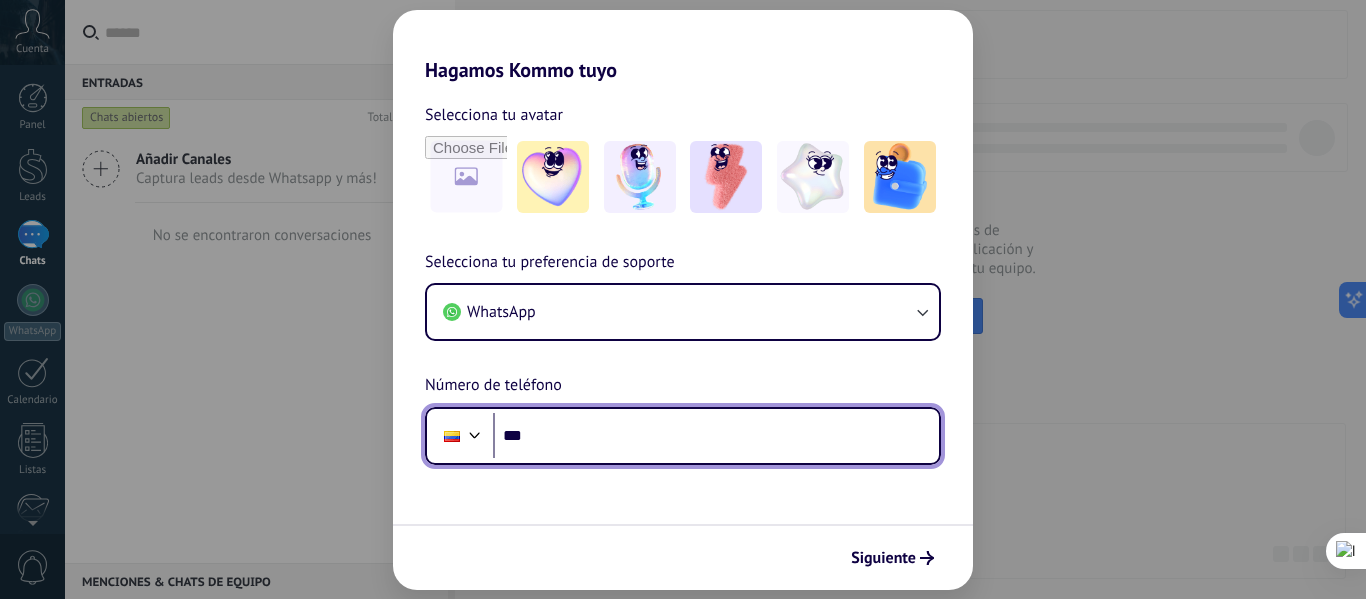 click on "***" at bounding box center [716, 436] 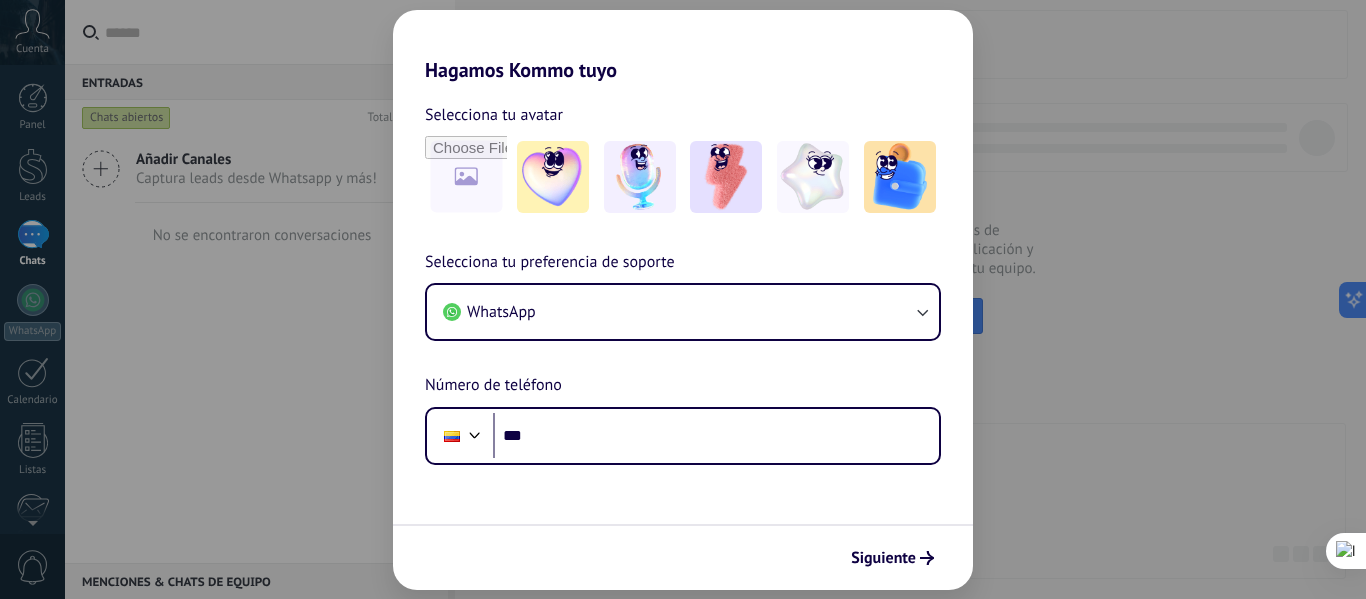 click on "Siguiente" at bounding box center (683, 557) 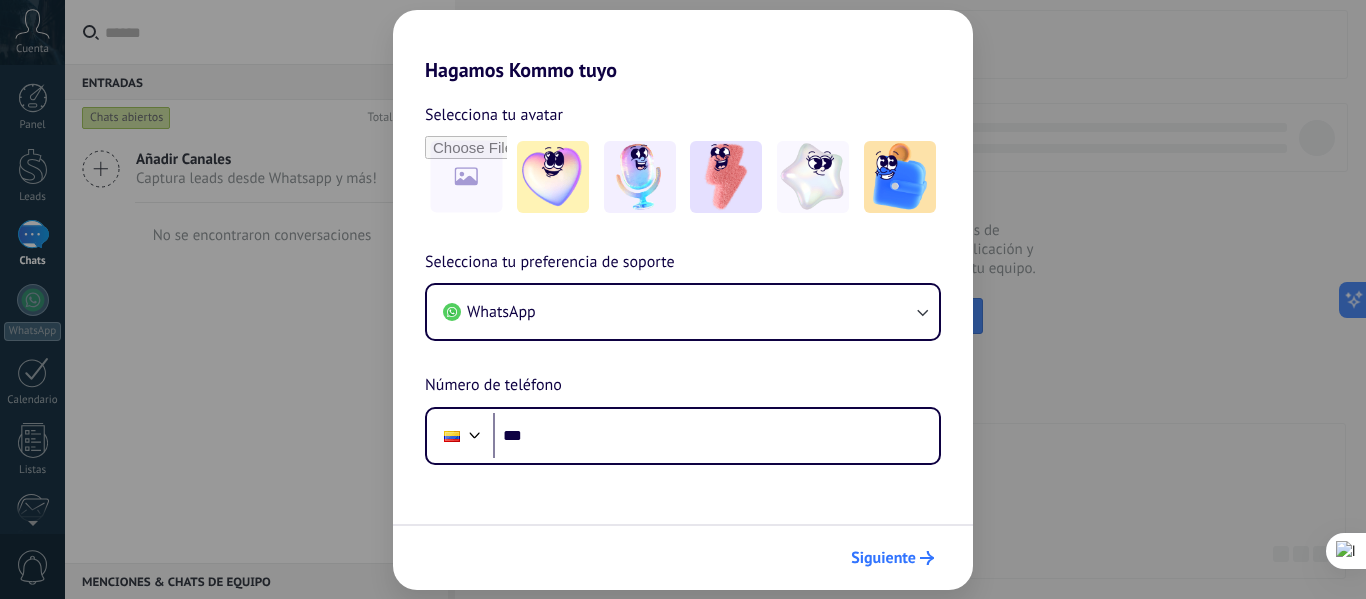 click on "Siguiente" at bounding box center [883, 558] 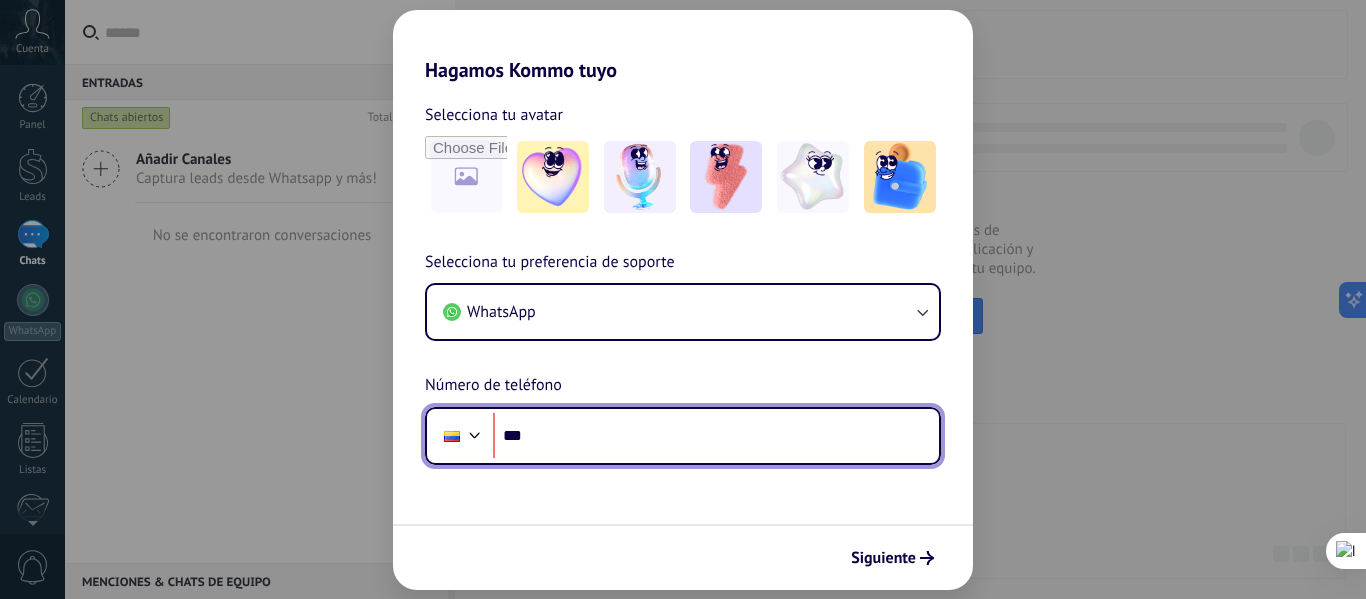 click on "***" at bounding box center (716, 436) 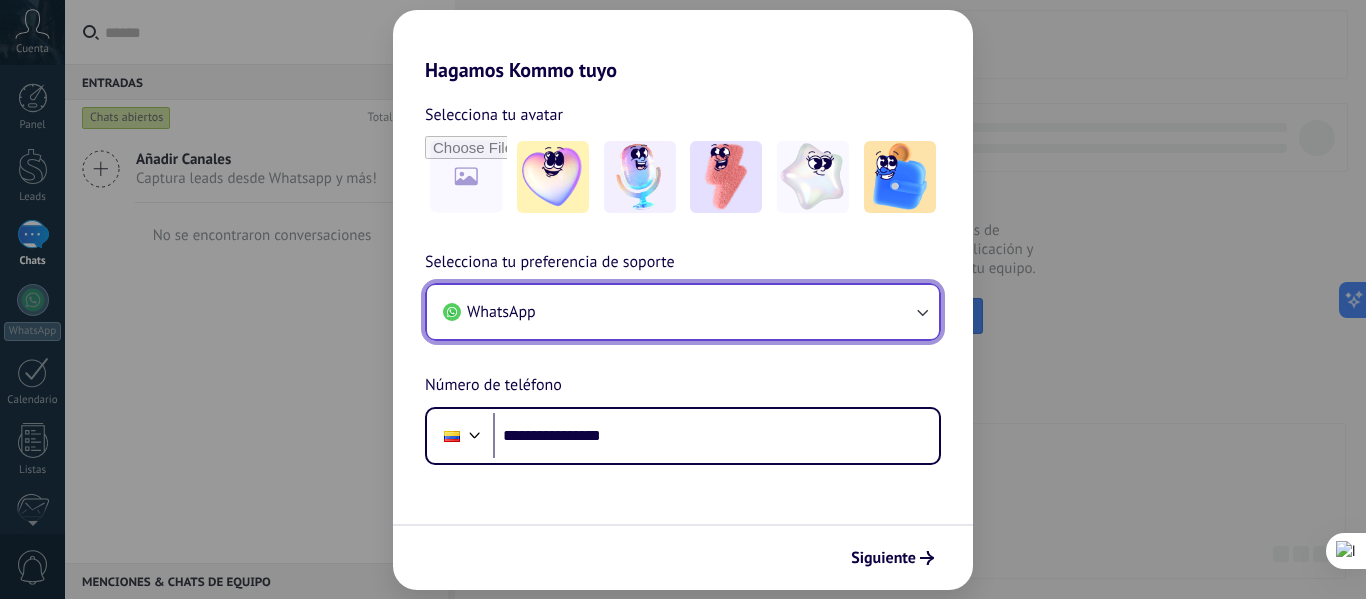 click on "WhatsApp" at bounding box center (683, 312) 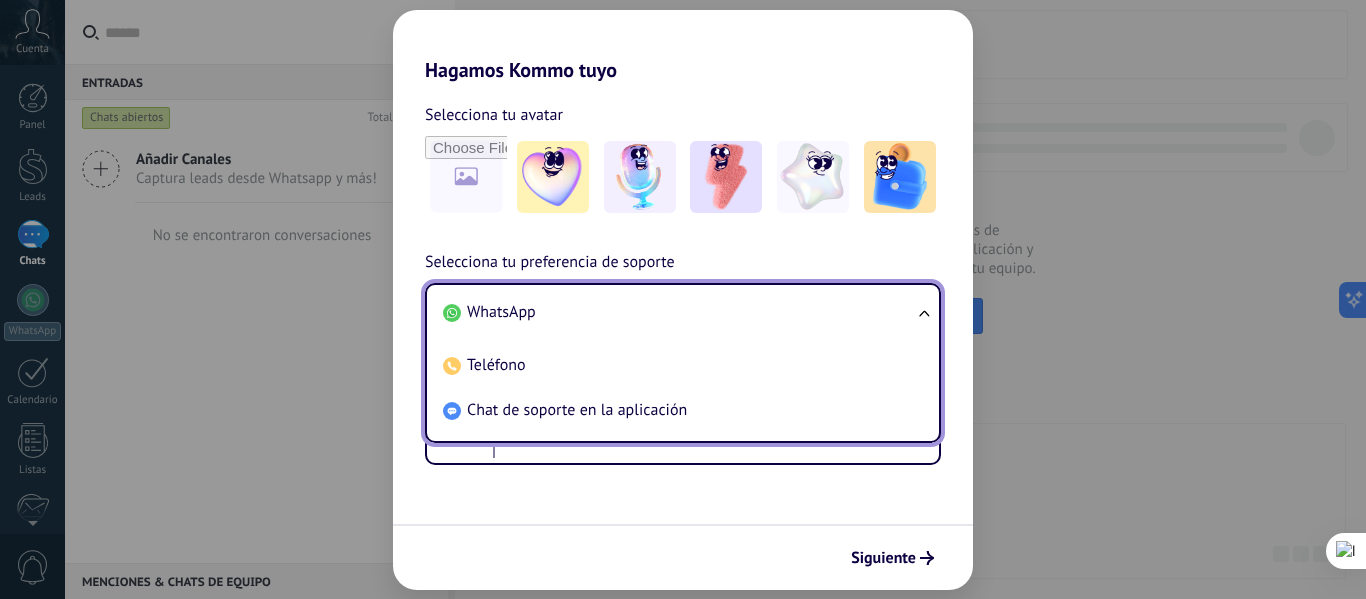 click on "**********" at bounding box center (683, 357) 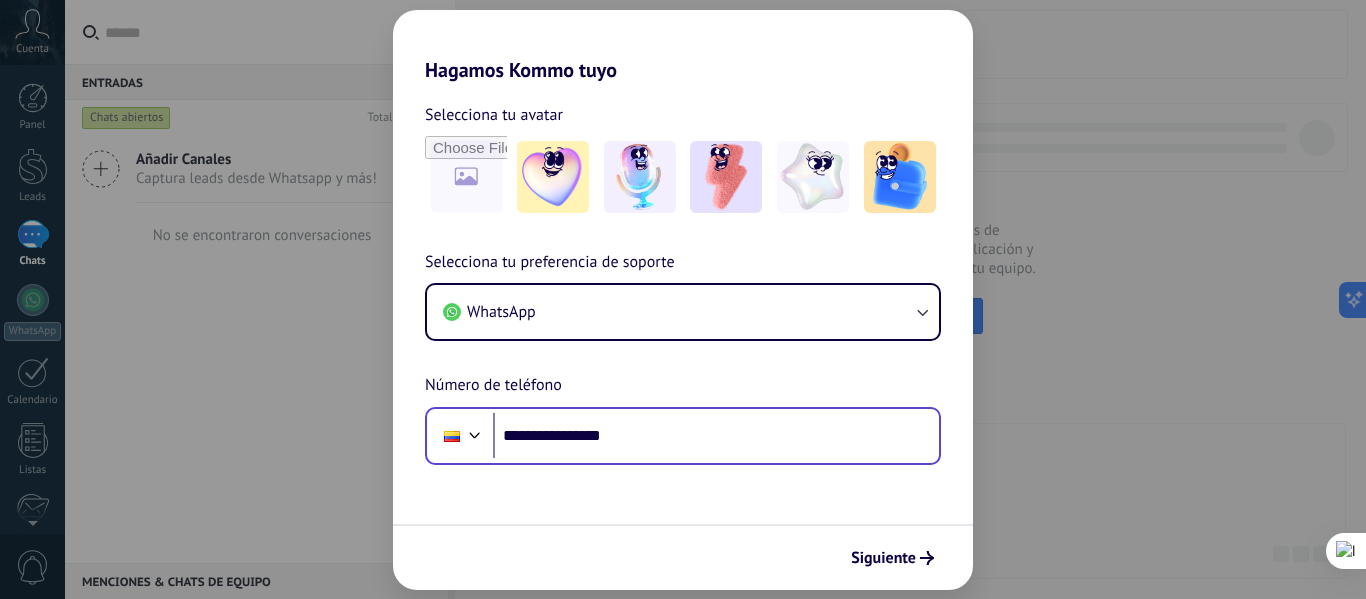 drag, startPoint x: 735, startPoint y: 405, endPoint x: 585, endPoint y: 418, distance: 150.56229 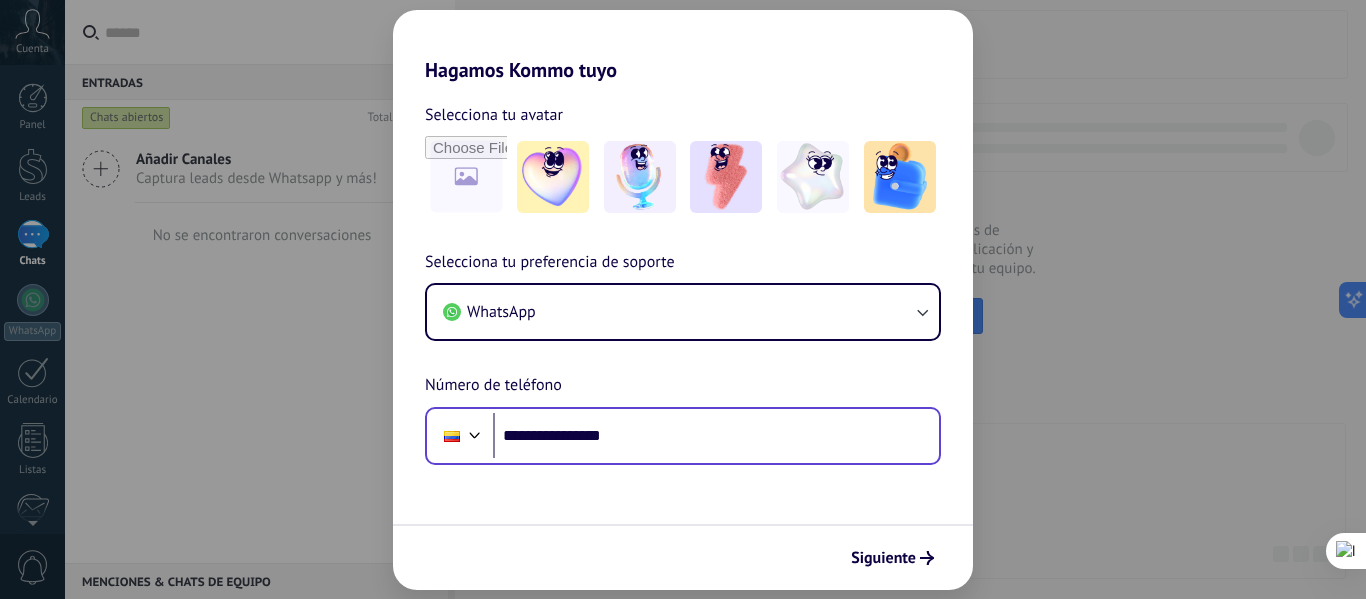 click on "**********" at bounding box center (683, 357) 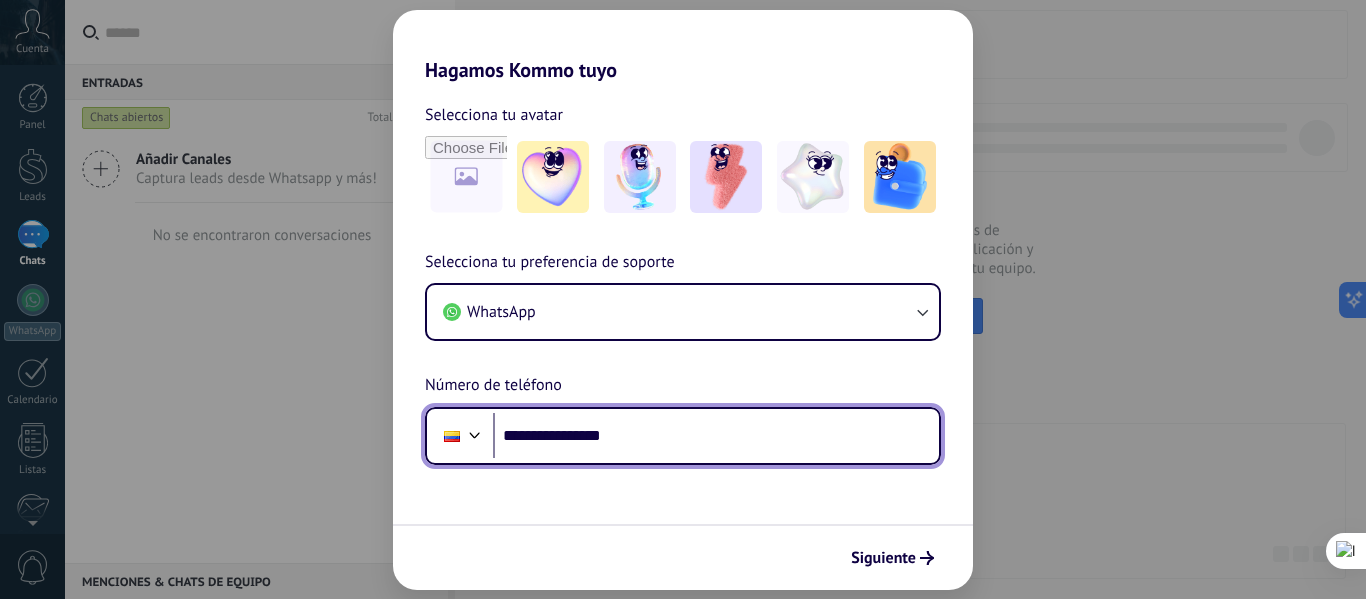 drag, startPoint x: 664, startPoint y: 429, endPoint x: 431, endPoint y: 449, distance: 233.8568 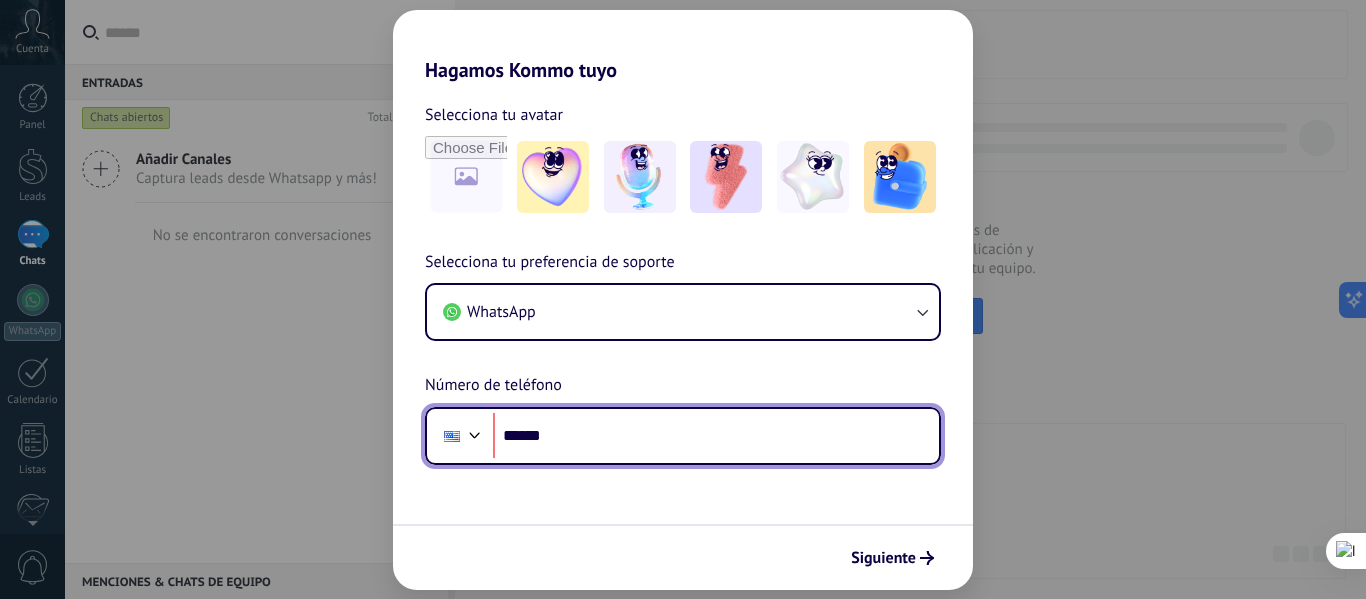 type on "**" 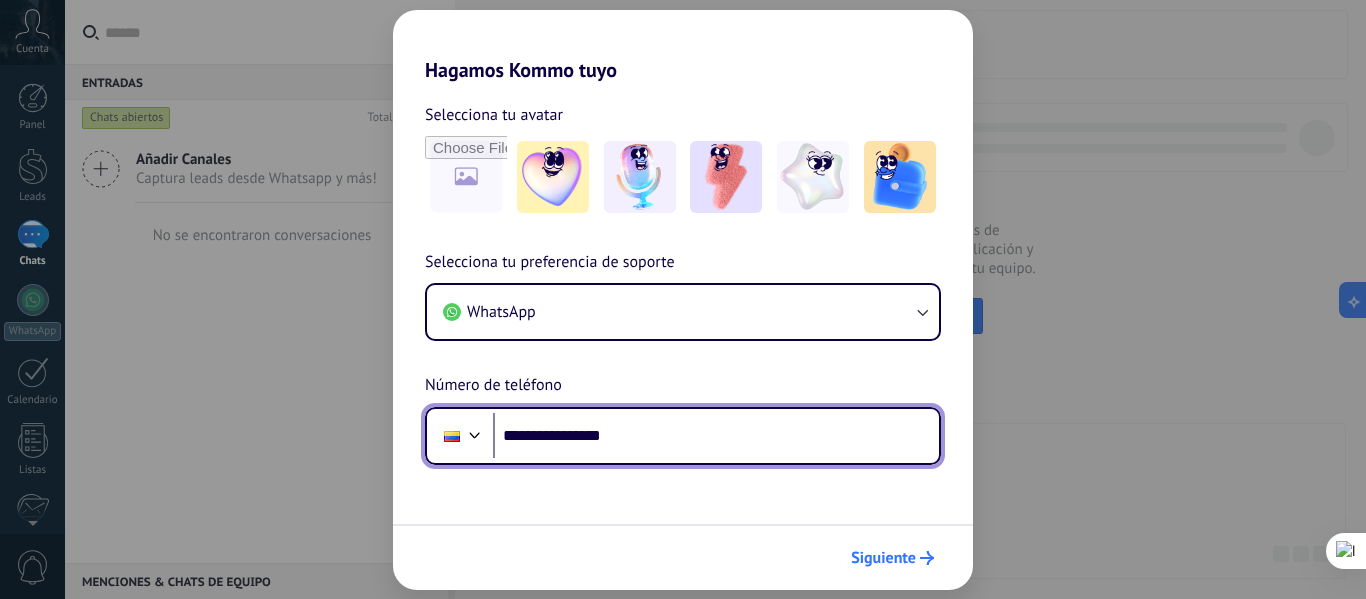 type on "**********" 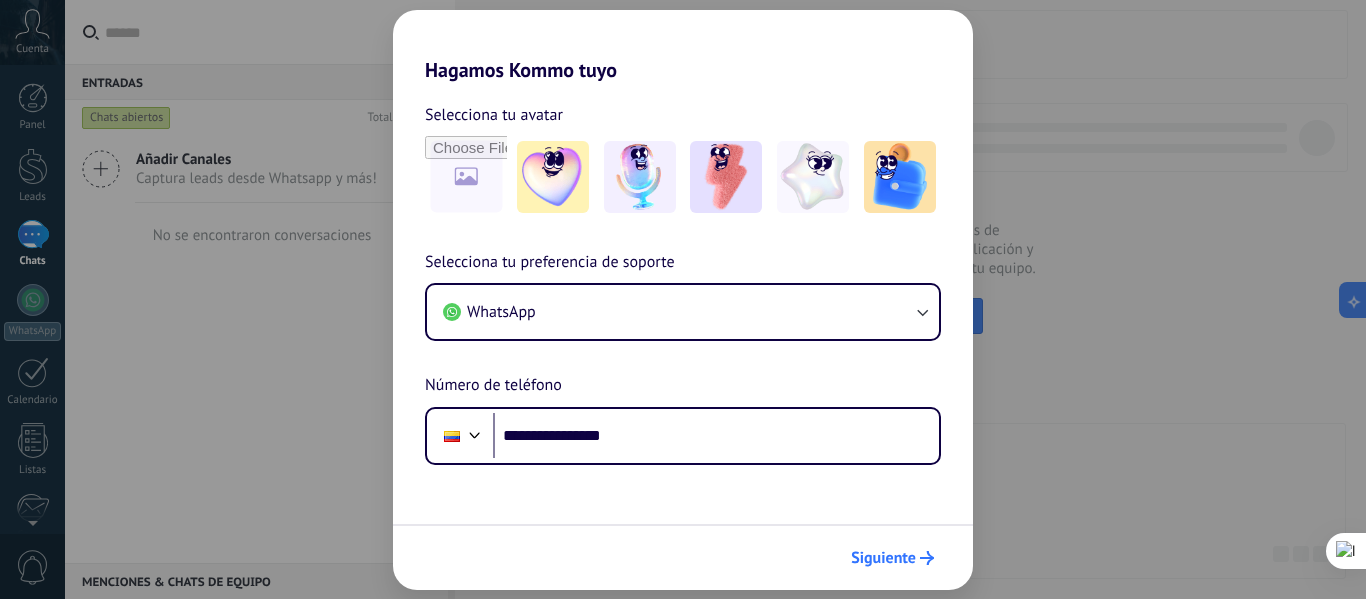 click on "Siguiente" at bounding box center [883, 558] 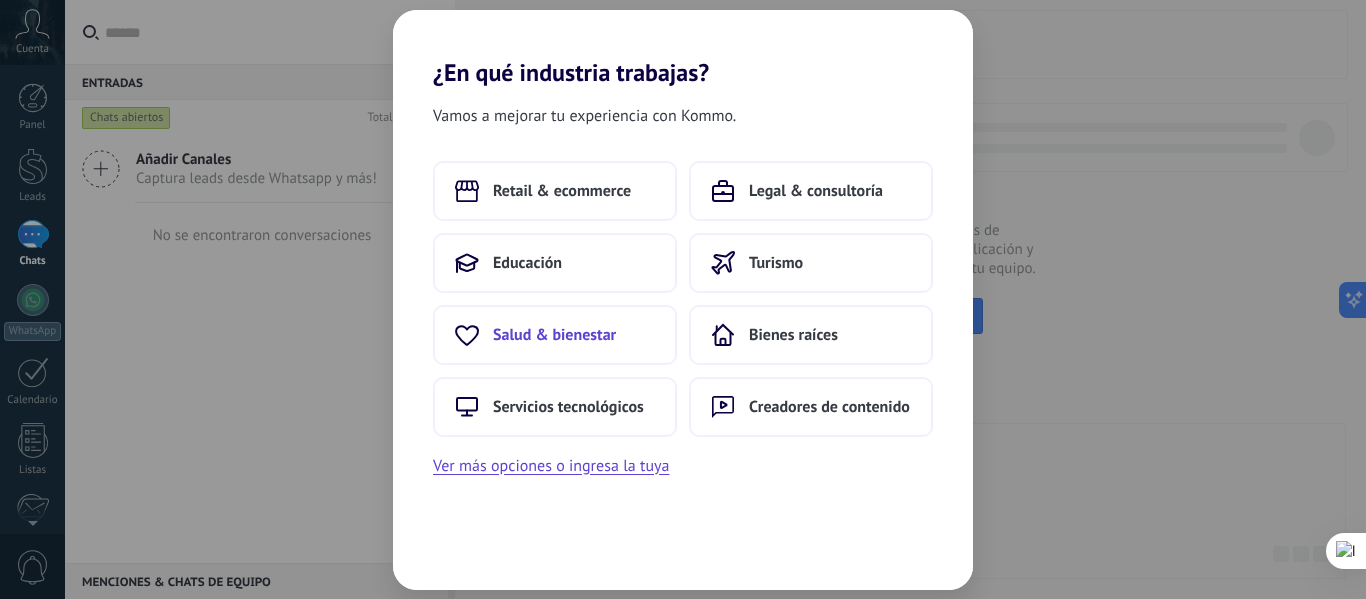 click on "Salud & bienestar" at bounding box center [554, 335] 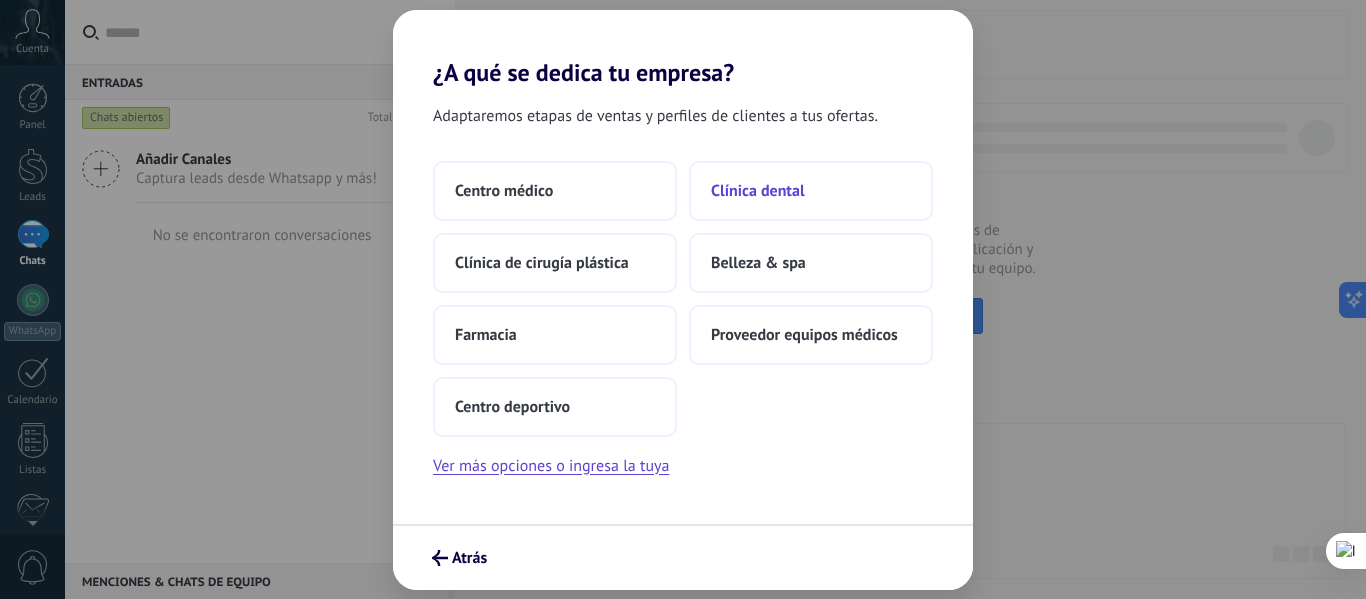 click on "Clínica dental" at bounding box center (758, 191) 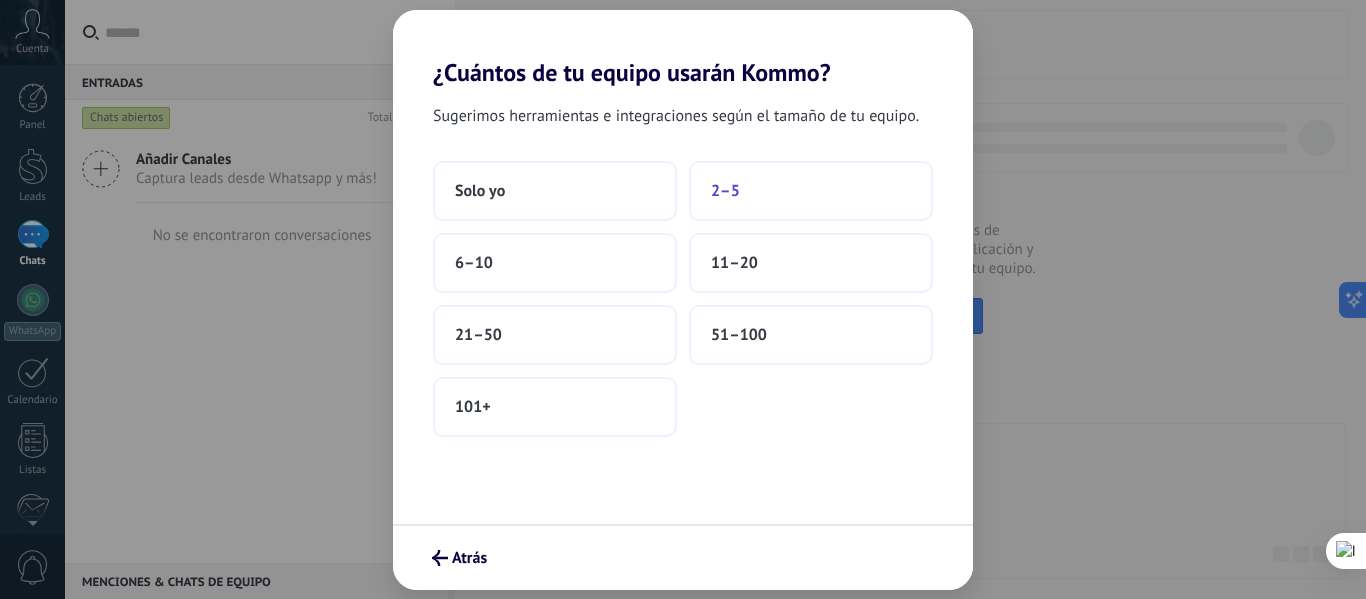 click on "2–5" at bounding box center [811, 191] 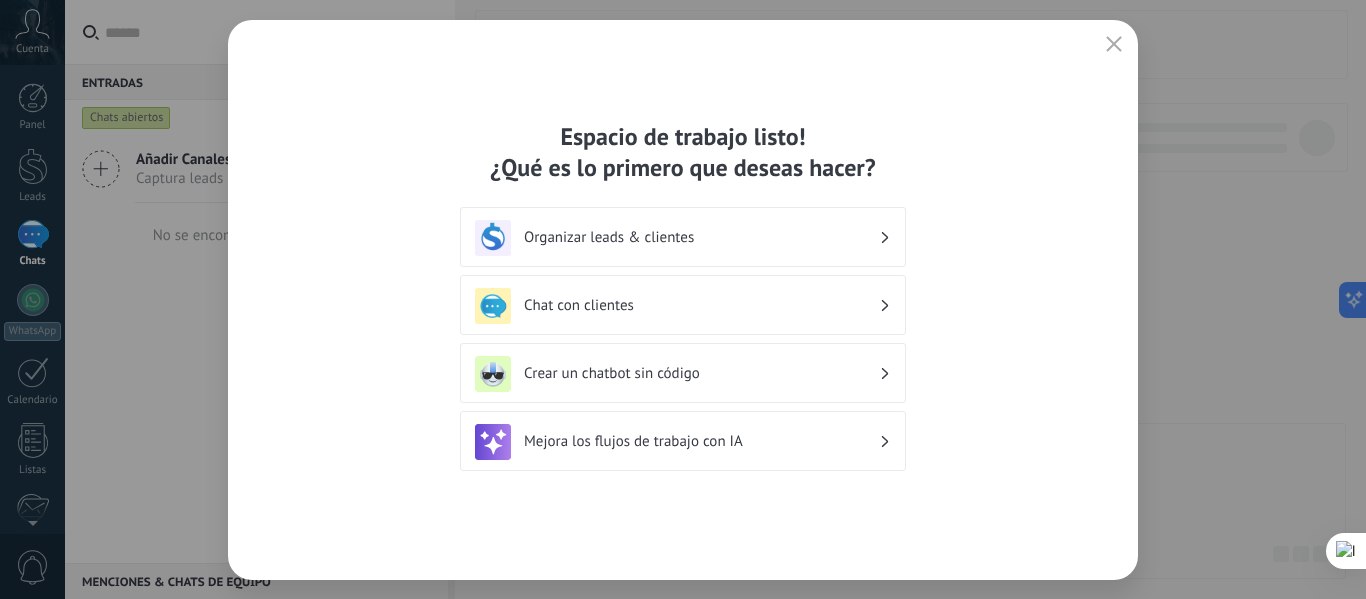 click at bounding box center [1114, 45] 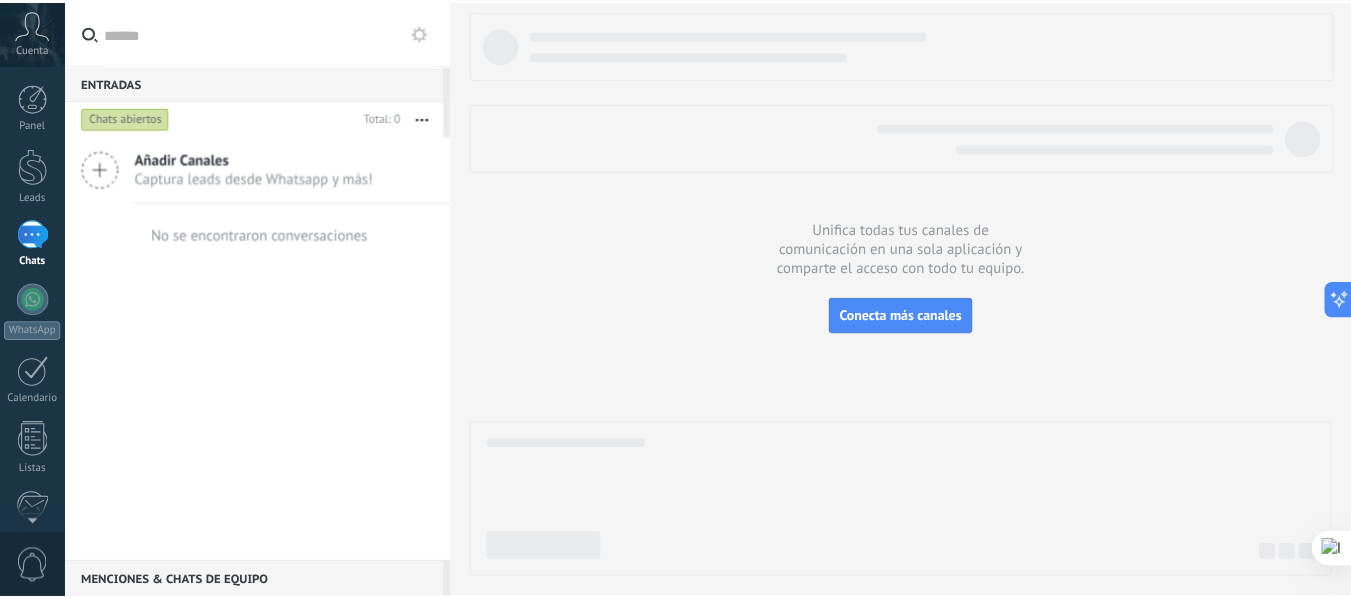 scroll, scrollTop: 233, scrollLeft: 0, axis: vertical 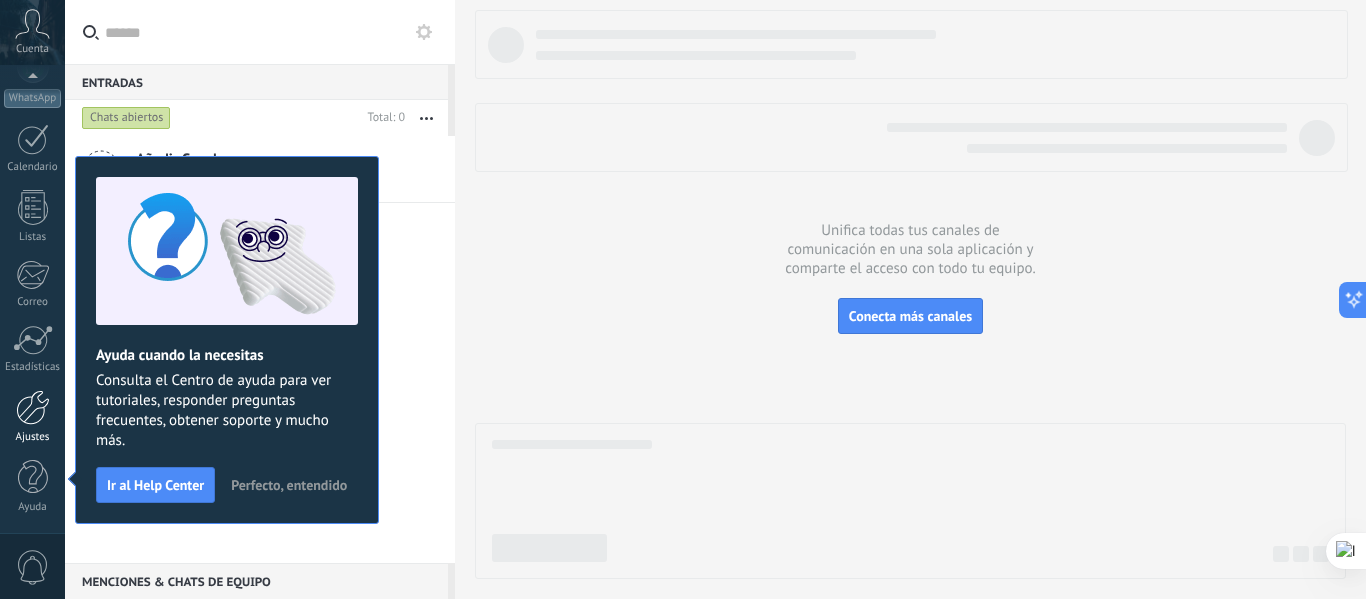 click at bounding box center [33, 407] 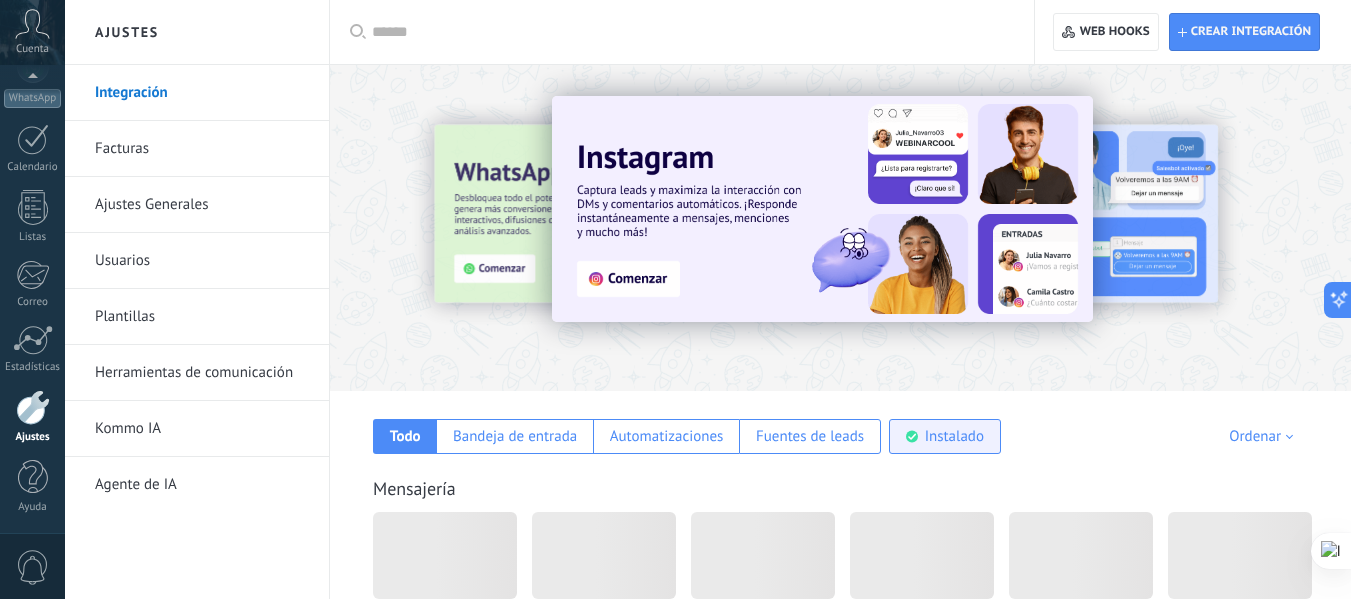 click on "Instalado" at bounding box center (954, 436) 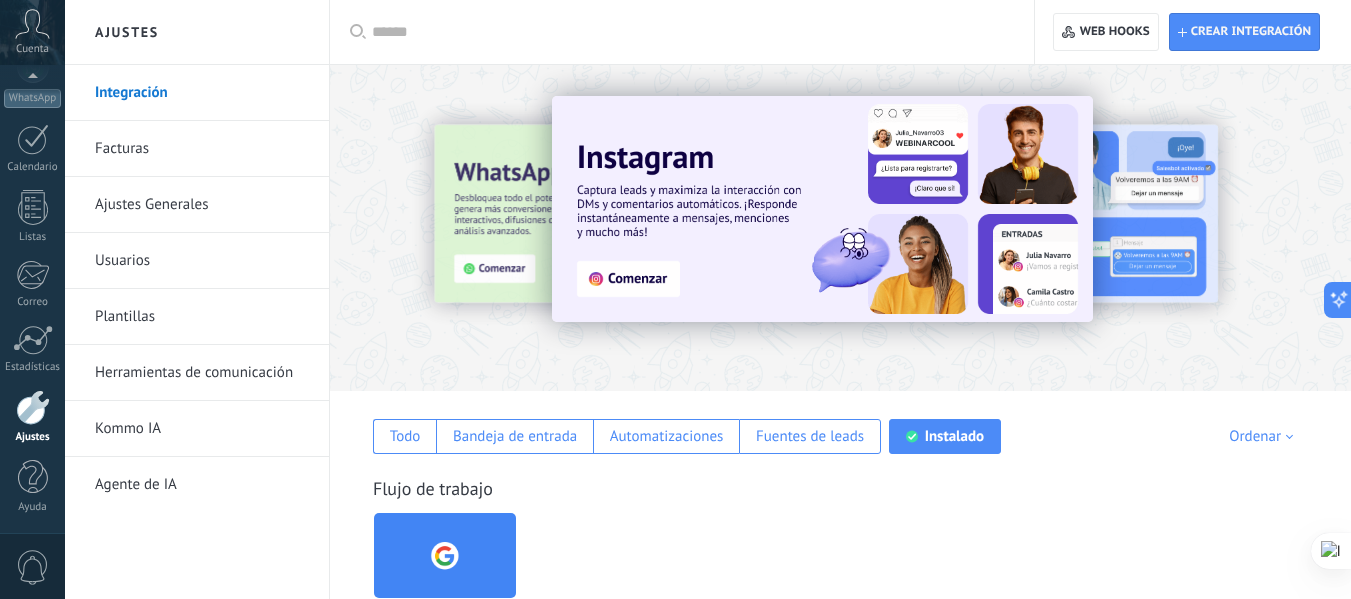 scroll, scrollTop: 117, scrollLeft: 0, axis: vertical 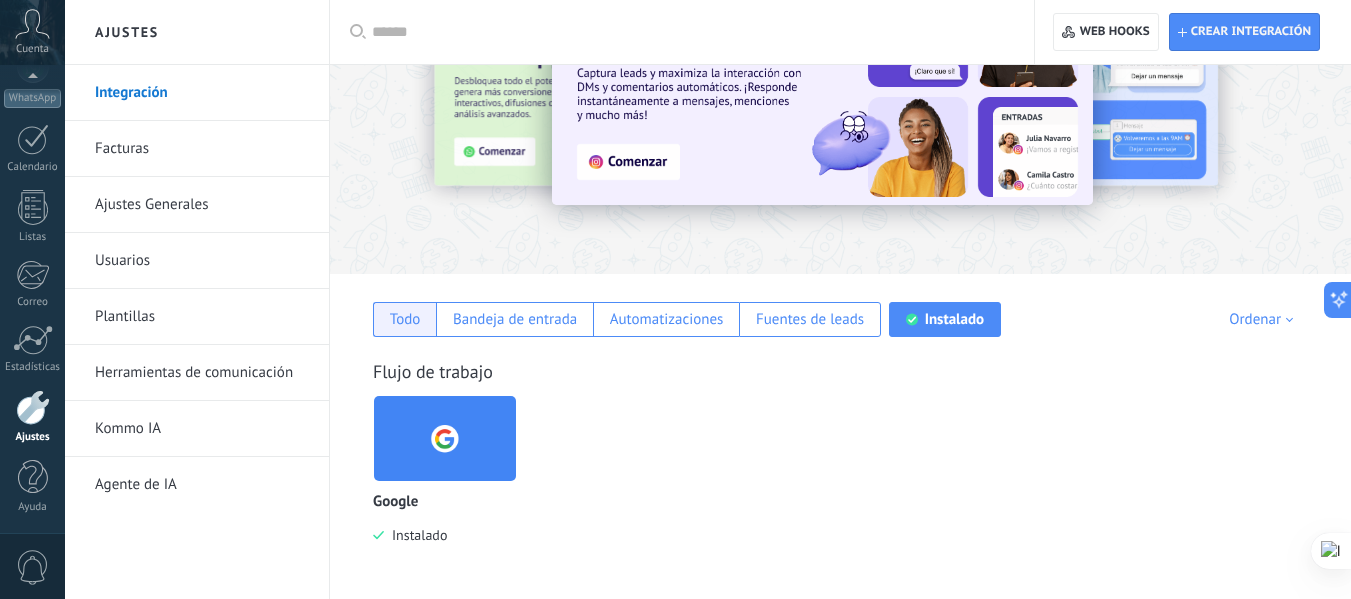 click on "Todo" at bounding box center [405, 319] 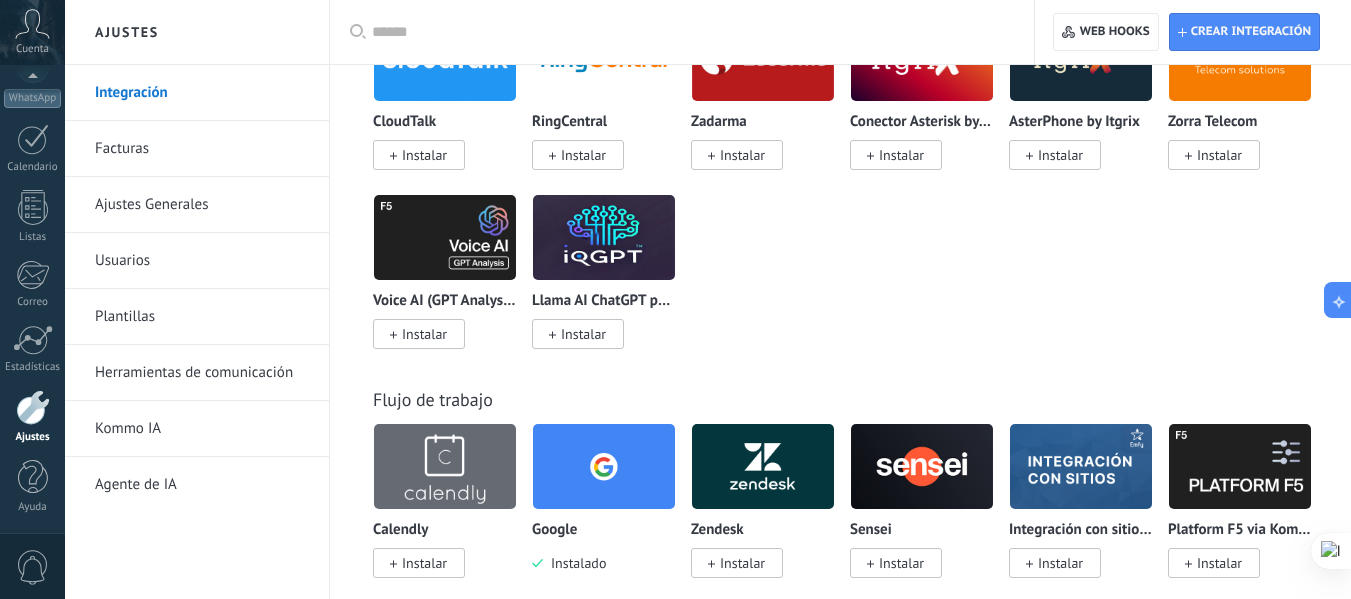 scroll, scrollTop: 2717, scrollLeft: 0, axis: vertical 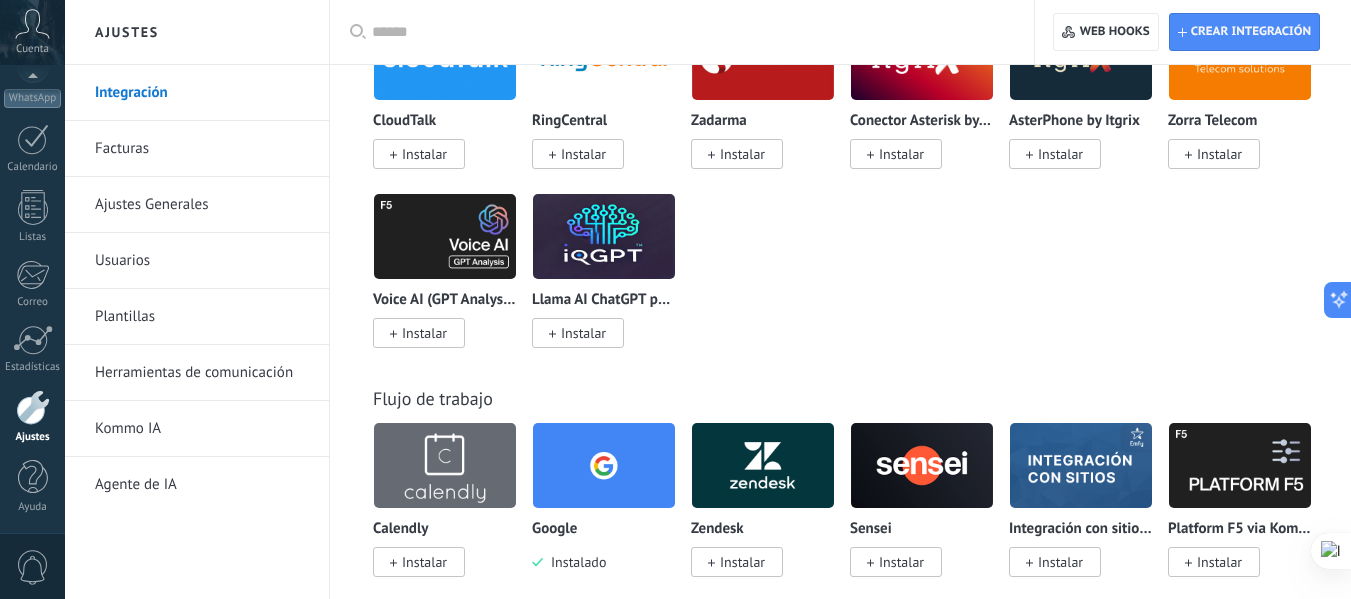 click at bounding box center (689, 32) 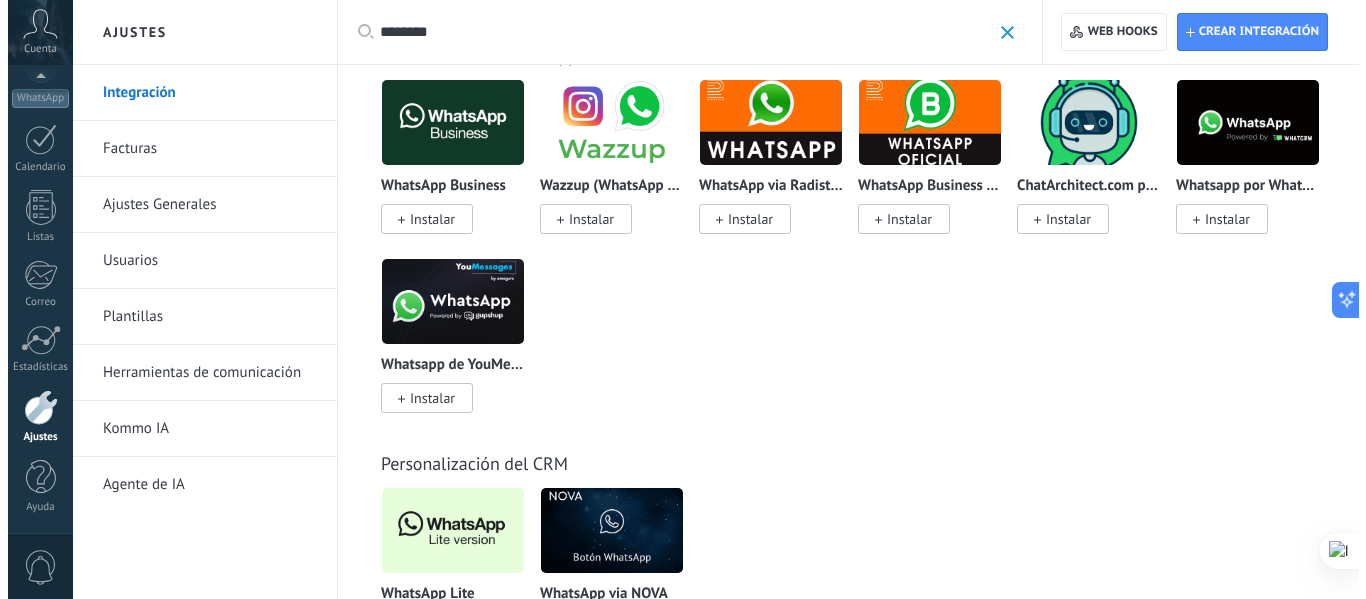 scroll, scrollTop: 300, scrollLeft: 0, axis: vertical 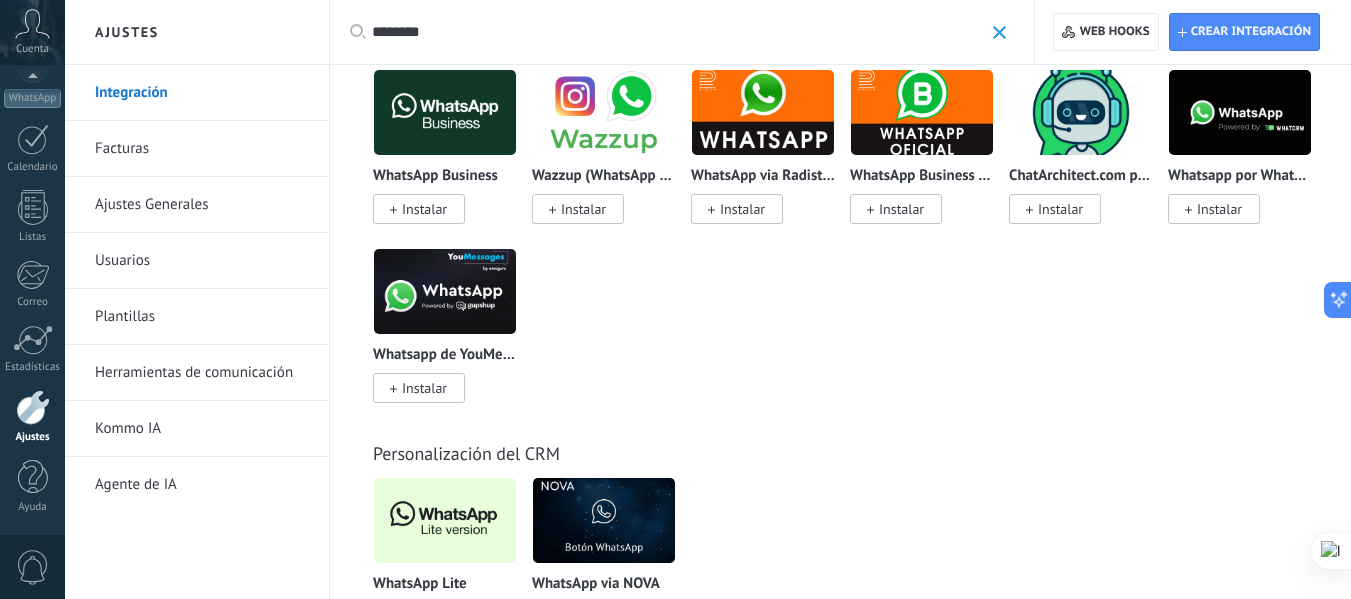 type on "********" 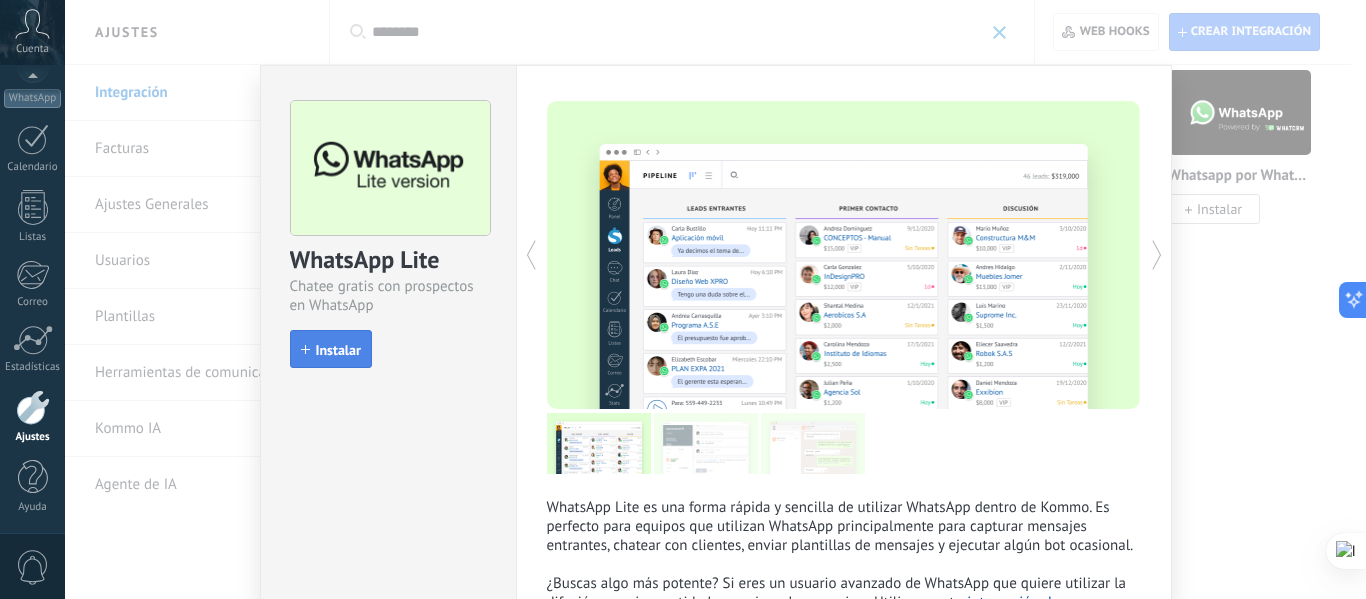 click on "Instalar" at bounding box center [338, 350] 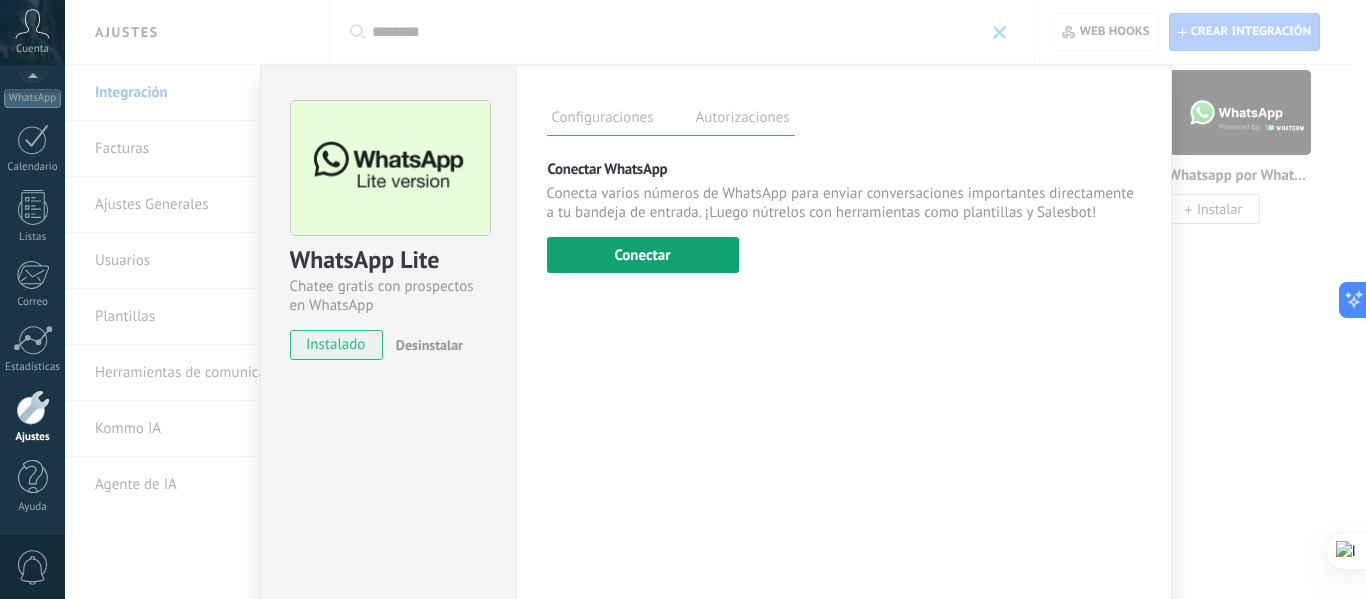 click on "Conectar" at bounding box center (643, 255) 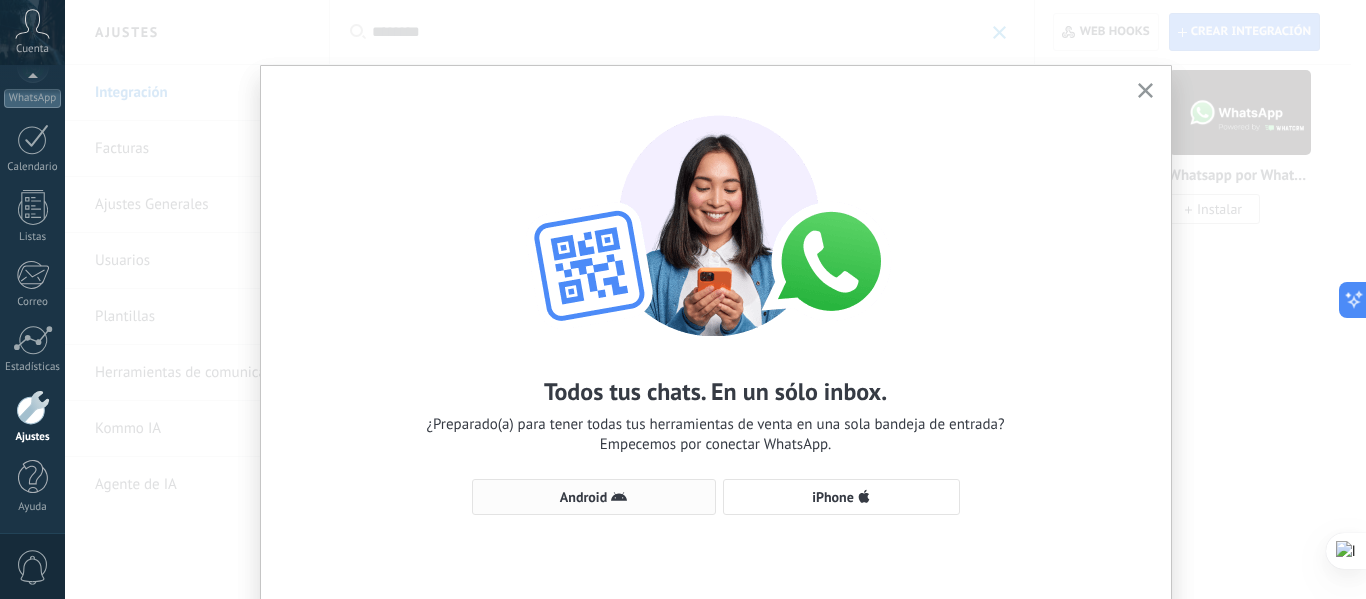 click on "Android" at bounding box center (594, 497) 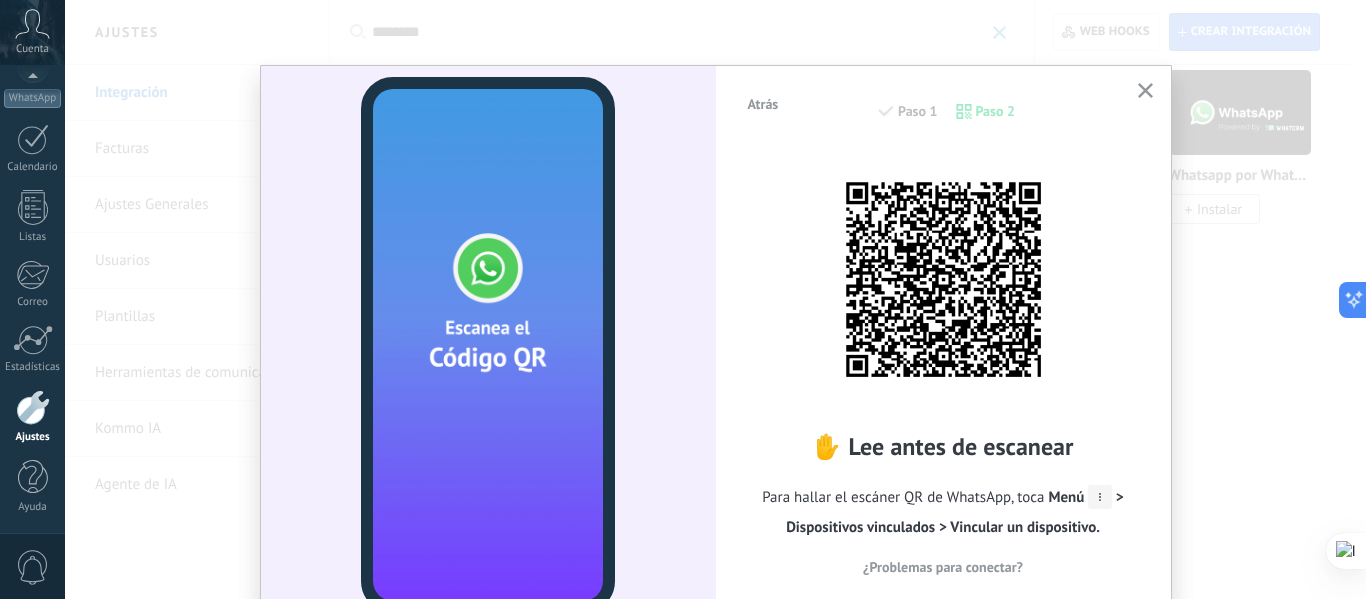 scroll, scrollTop: 91, scrollLeft: 0, axis: vertical 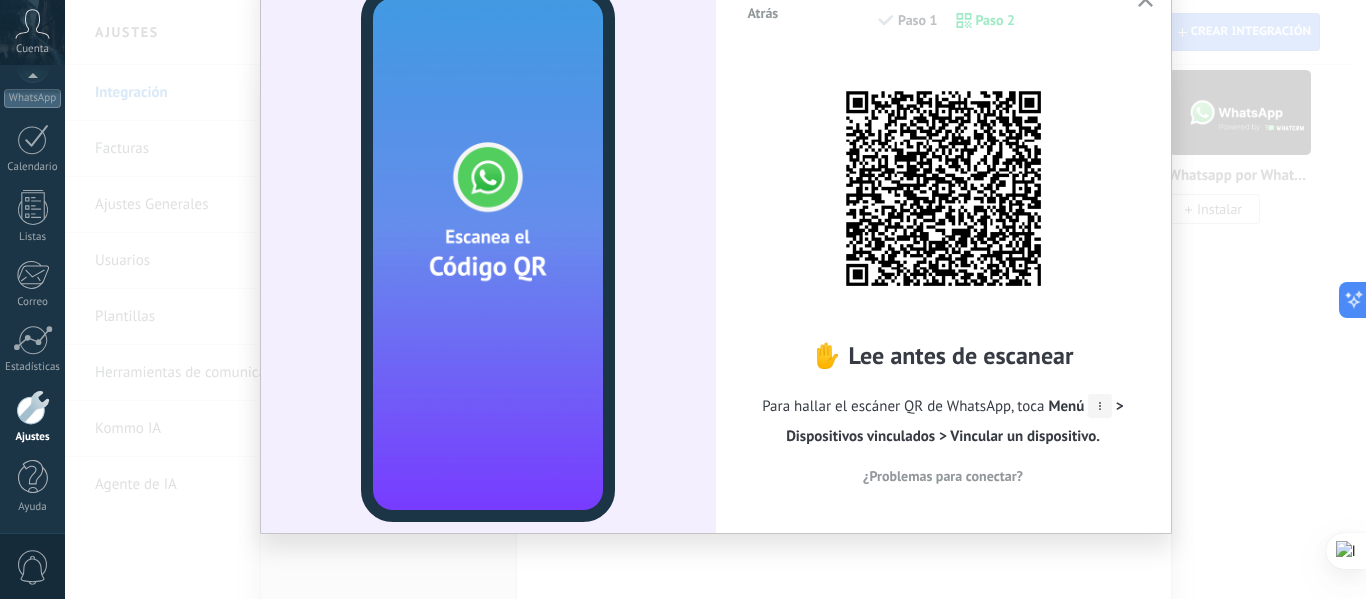 click 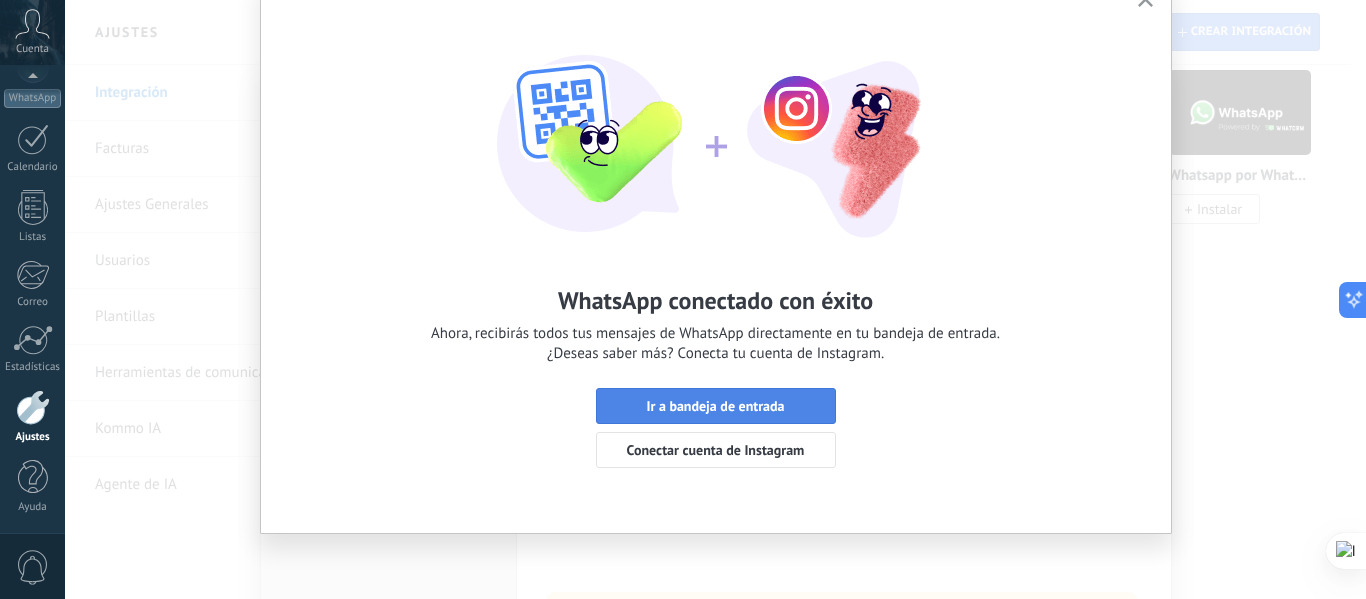 click on "Ir a bandeja de entrada" at bounding box center (715, 406) 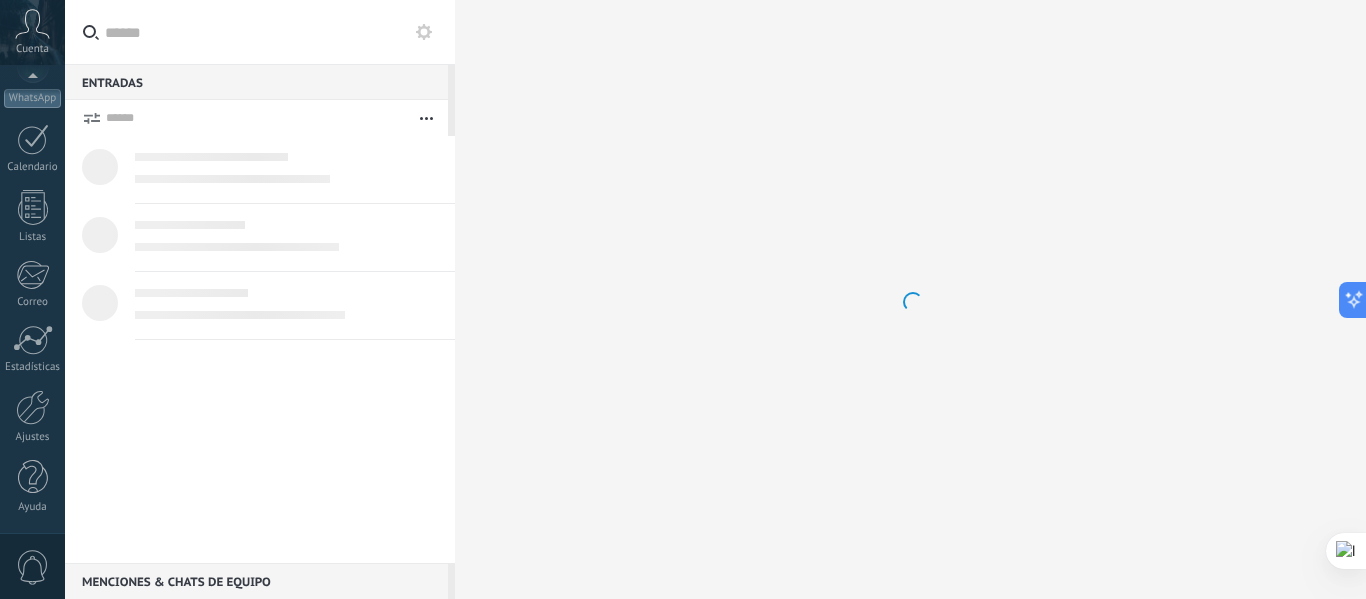 scroll, scrollTop: 0, scrollLeft: 0, axis: both 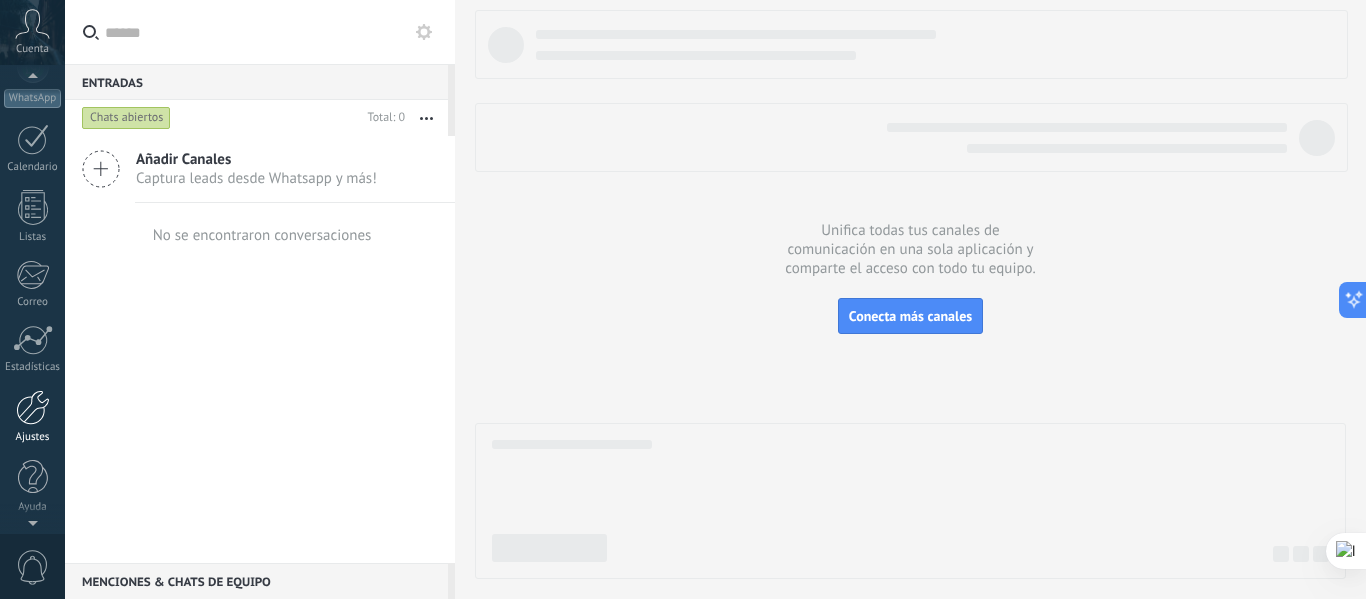 click at bounding box center (33, 407) 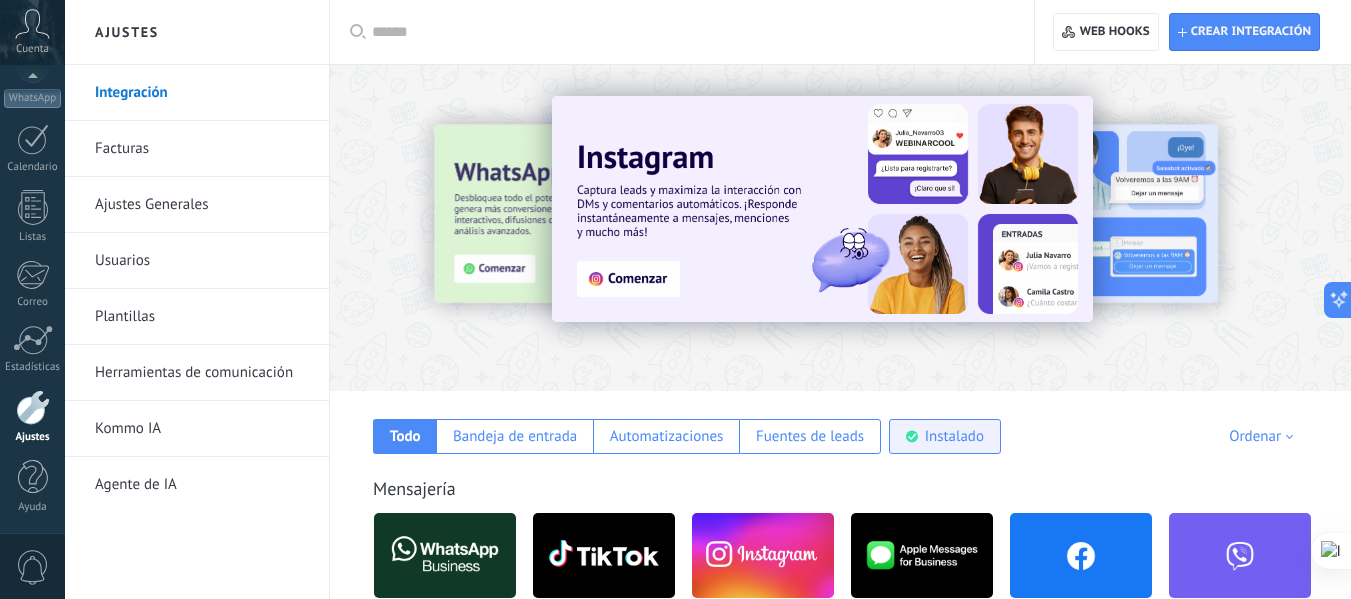 click on "Instalado" at bounding box center (954, 436) 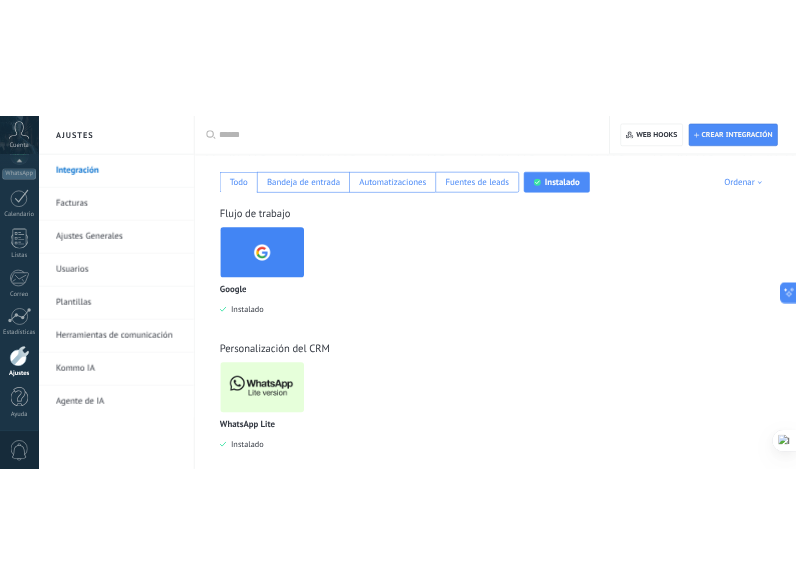 scroll, scrollTop: 346, scrollLeft: 0, axis: vertical 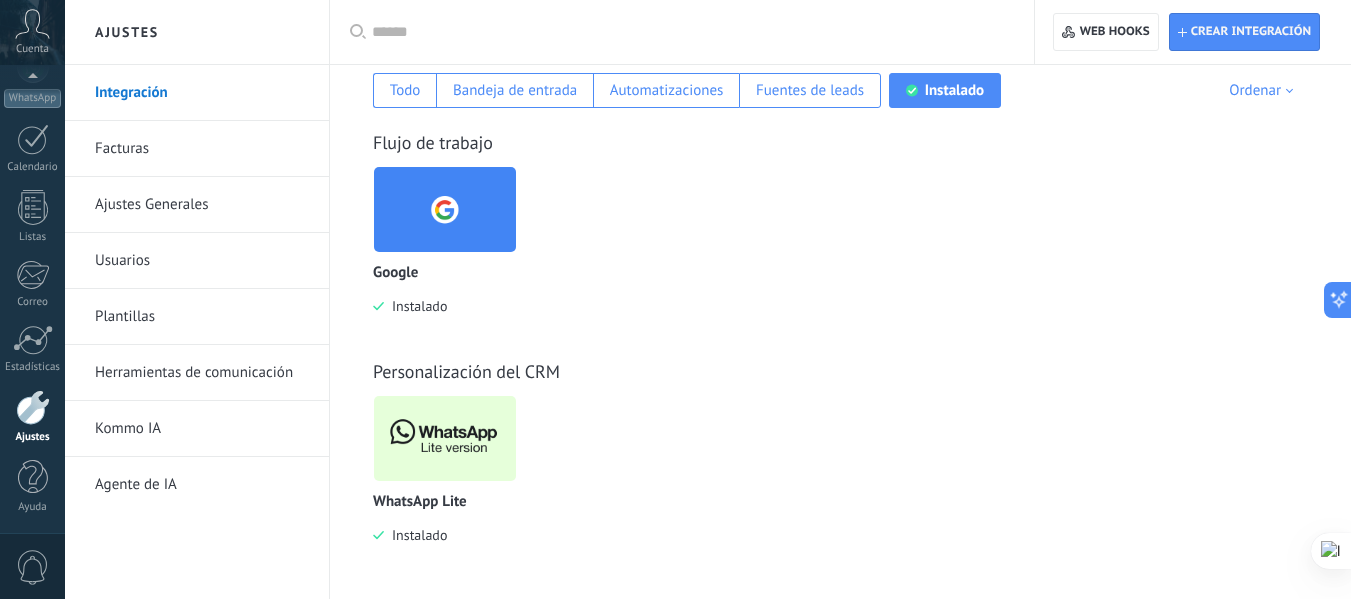 click at bounding box center [445, 438] 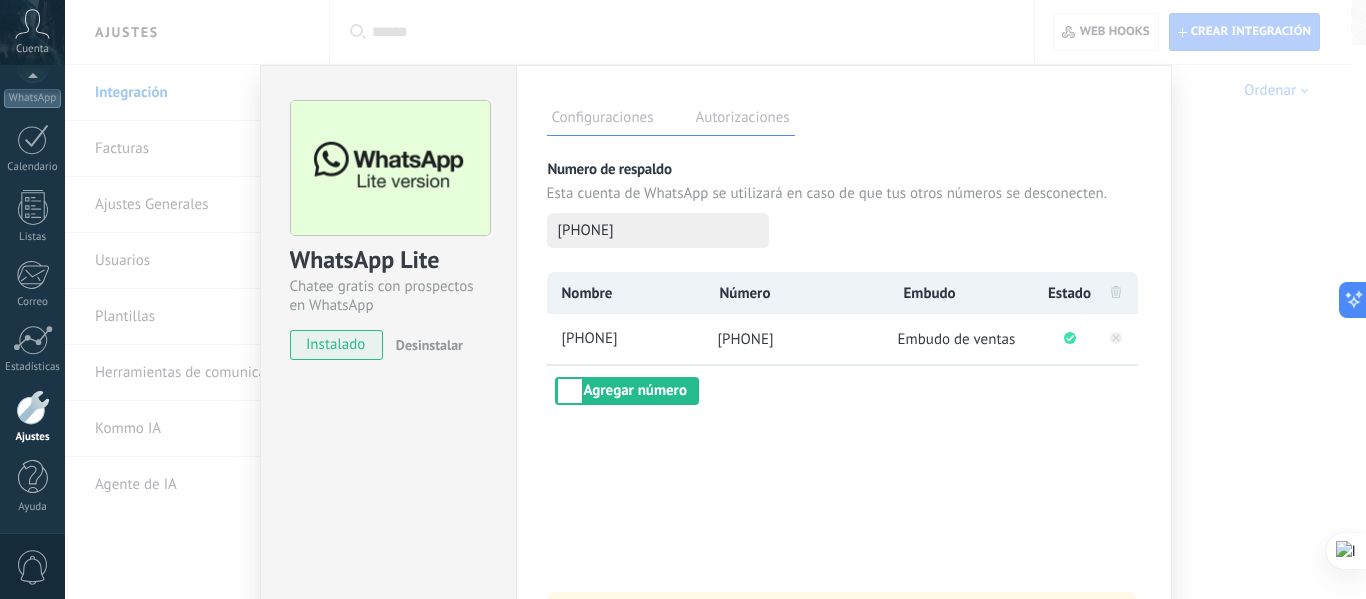 click on "Autorizaciones" at bounding box center [743, 120] 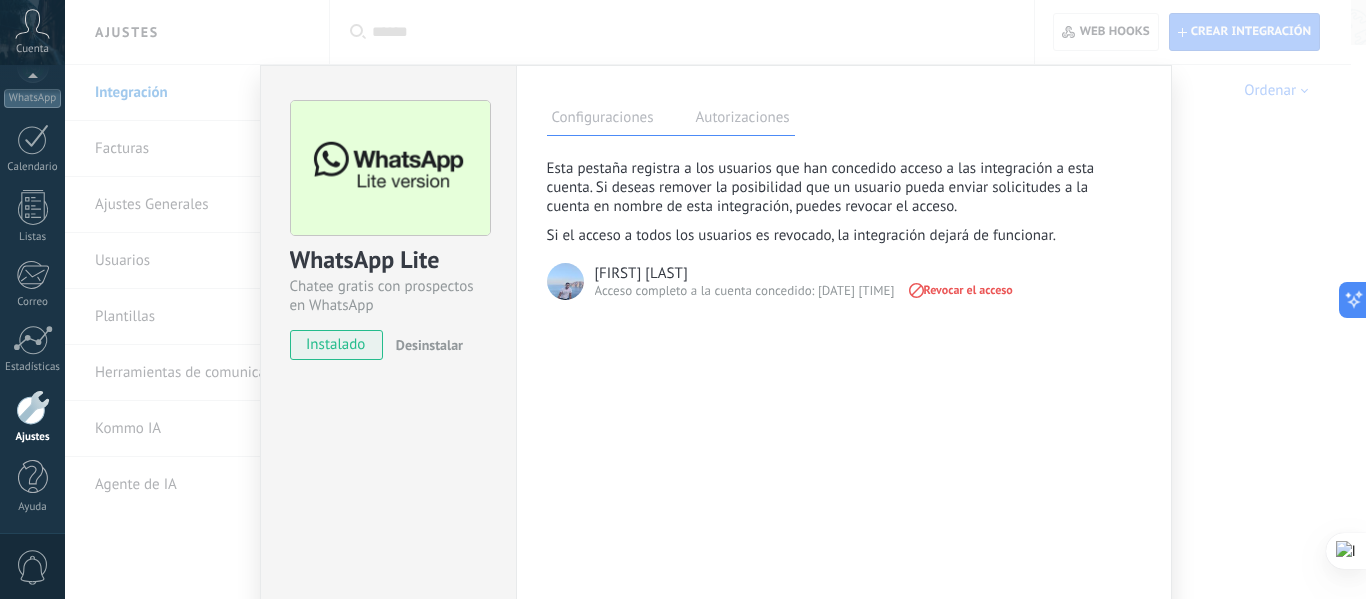click at bounding box center (565, 281) 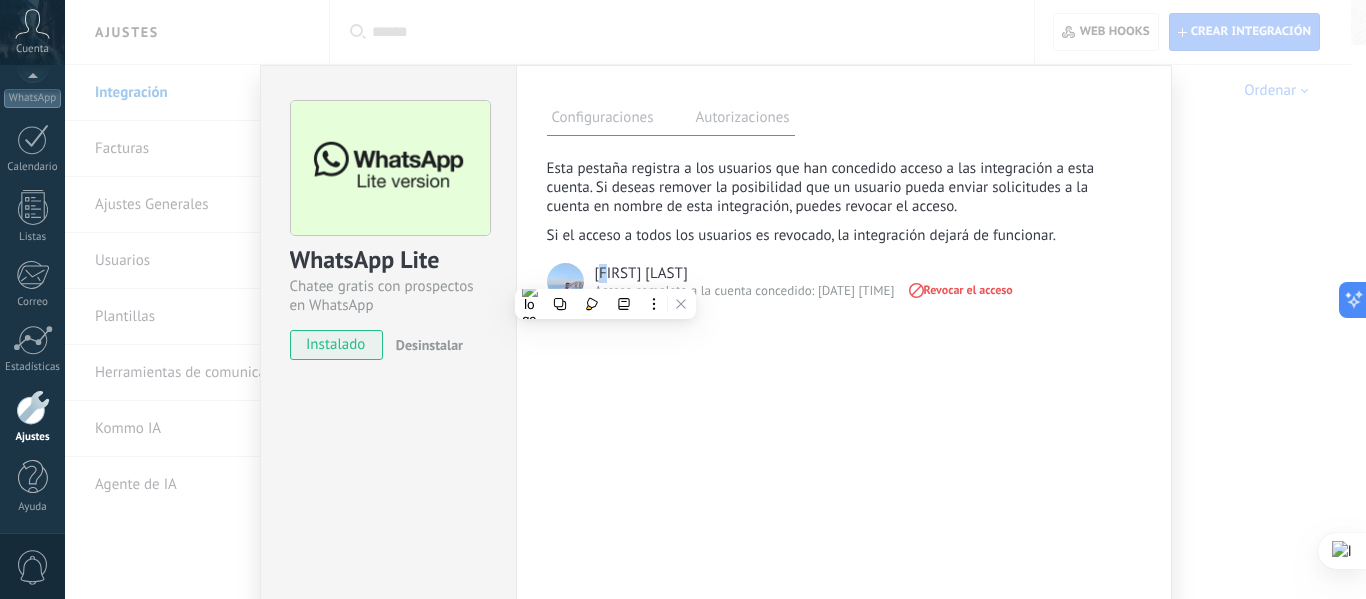 click on "[FIRST] [LAST]" at bounding box center [641, 273] 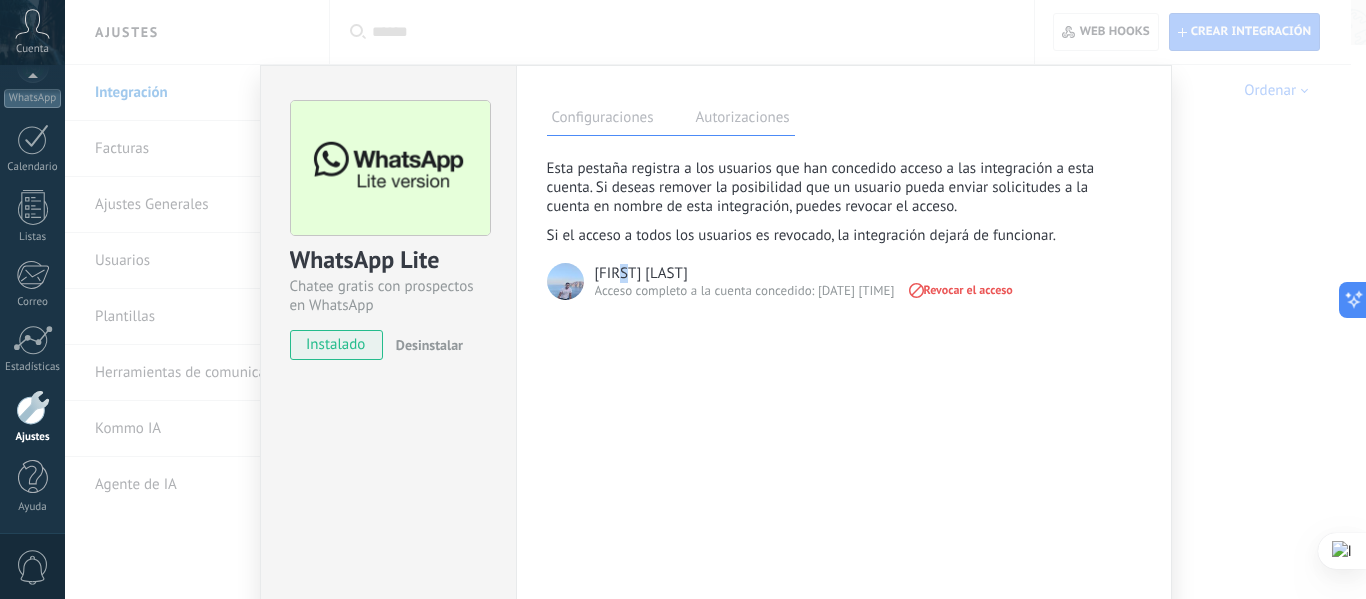 drag, startPoint x: 625, startPoint y: 274, endPoint x: 656, endPoint y: 290, distance: 34.88553 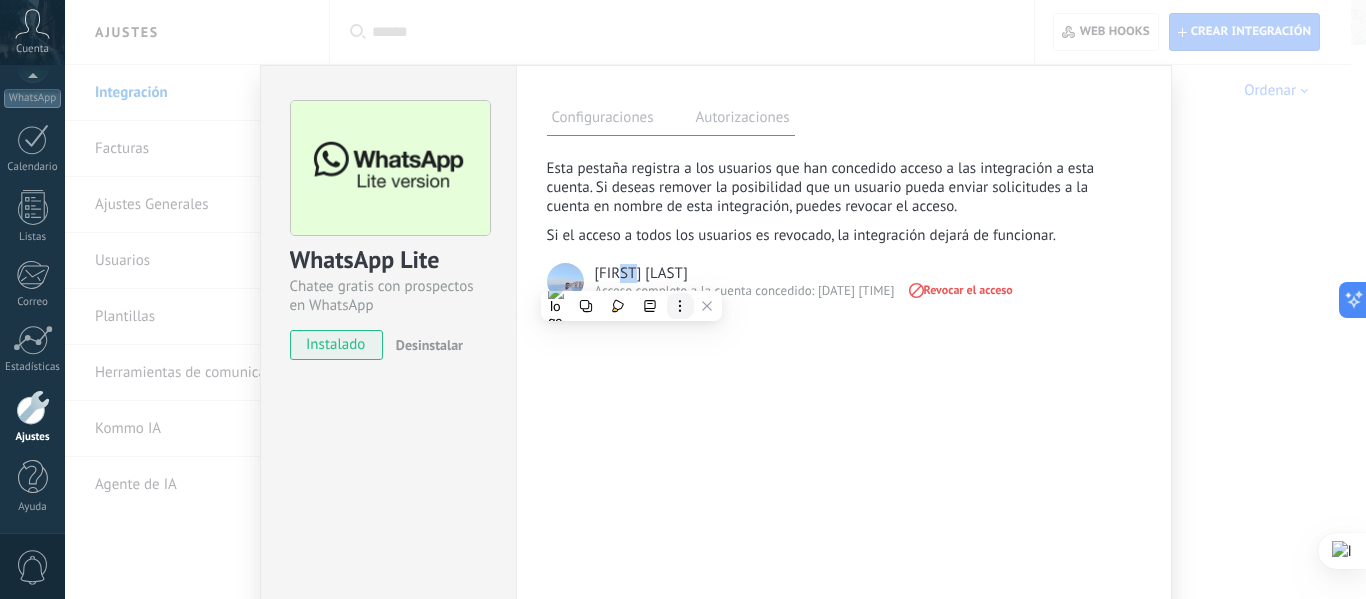 click 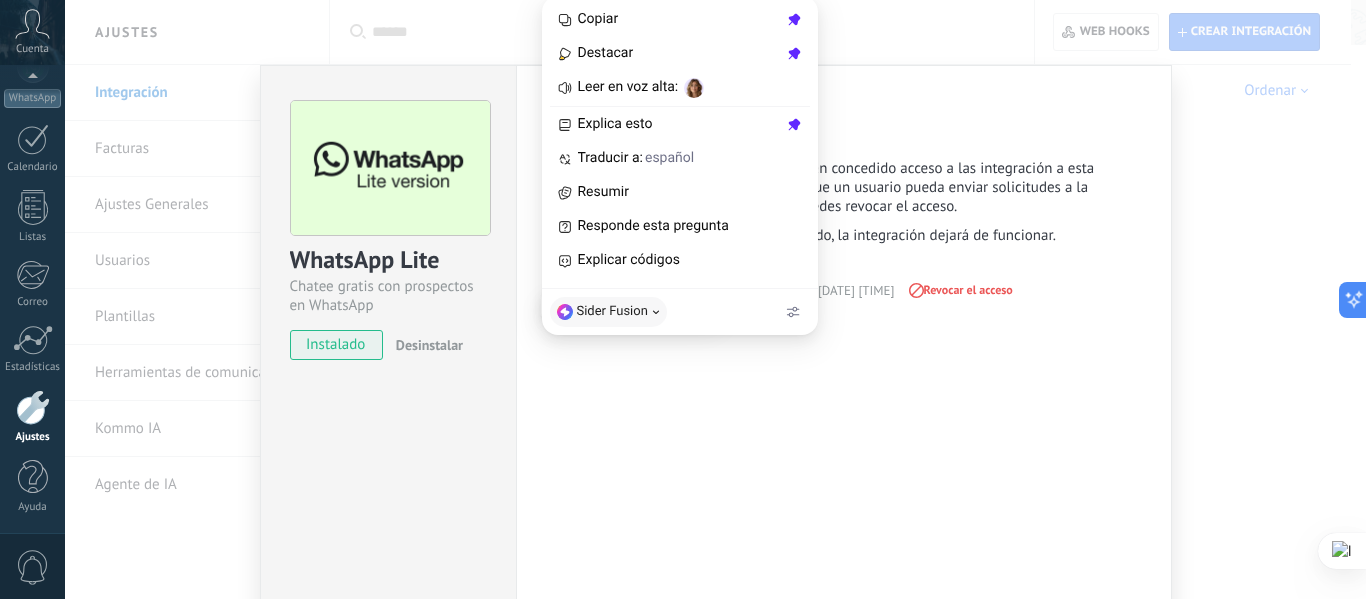 click on "Configuraciones Autorizaciones Esta pestaña registra a los usuarios que han concedido acceso a las integración a esta cuenta. Si deseas remover la posibilidad que un usuario pueda enviar solicitudes a la cuenta en nombre de esta integración, puedes revocar el acceso. Si el acceso a todos los usuarios es revocado, la integración dejará de funcionar. Esta aplicacion está instalada, pero nadie le ha dado acceso aun. [FIRST] [LAST] Acceso completo a la cuenta concedido: [DATE] [TIME] Revocar el acceso Más de 2 mil millones de personas utilizan activamente WhatsApp para conectarse con amigos, familiares y empresas. Esta integración agrega el chat más popular a tu arsenal de comunicación: captura automáticamente leads desde los mensajes entrantes, comparte el acceso al chat con todo tu equipo y potencia todo con las herramientas integradas de Kommo, como el botón de compromiso y Salesbot. más _:  Guardar Numero de respaldo   [PHONE] Nombre Número Embudo Estado [PHONE] [PHONE]" at bounding box center [844, 362] 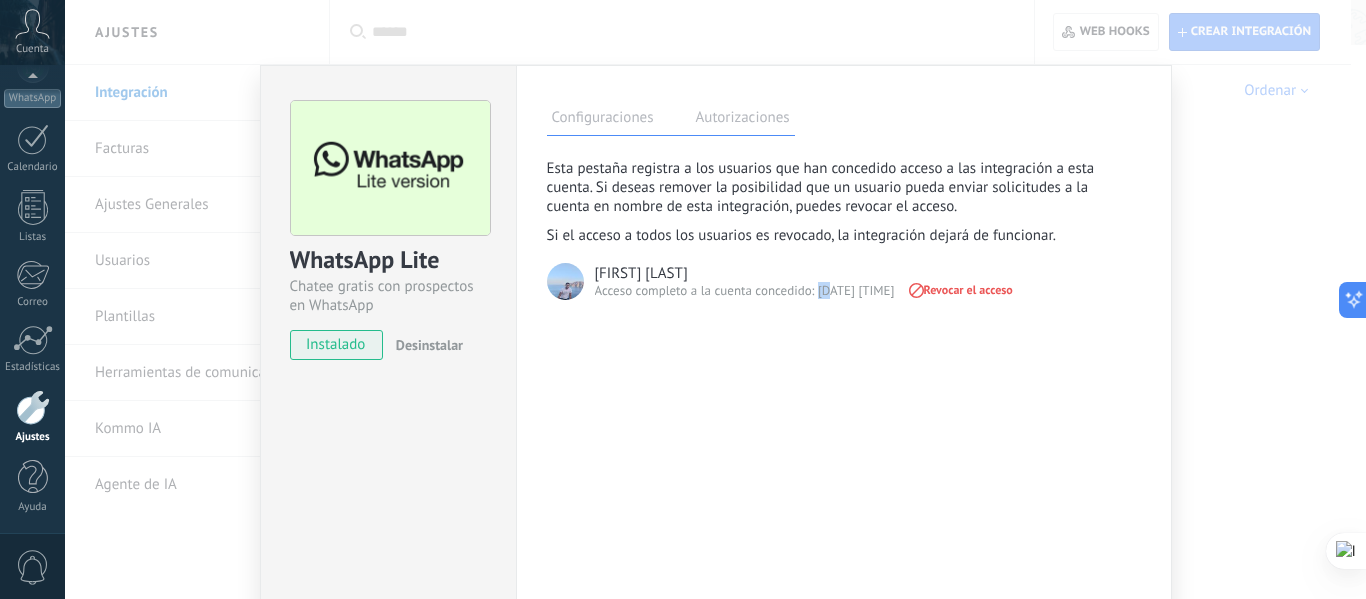 click on "Configuraciones Autorizaciones Esta pestaña registra a los usuarios que han concedido acceso a las integración a esta cuenta. Si deseas remover la posibilidad que un usuario pueda enviar solicitudes a la cuenta en nombre de esta integración, puedes revocar el acceso. Si el acceso a todos los usuarios es revocado, la integración dejará de funcionar. Esta aplicacion está instalada, pero nadie le ha dado acceso aun. [FIRST] [LAST] Acceso completo a la cuenta concedido: [DATE] [TIME] Revocar el acceso Más de 2 mil millones de personas utilizan activamente WhatsApp para conectarse con amigos, familiares y empresas. Esta integración agrega el chat más popular a tu arsenal de comunicación: captura automáticamente leads desde los mensajes entrantes, comparte el acceso al chat con todo tu equipo y potencia todo con las herramientas integradas de Kommo, como el botón de compromiso y Salesbot. más _:  Guardar Numero de respaldo   [PHONE] Nombre Número Embudo Estado [PHONE] [PHONE]" at bounding box center (844, 362) 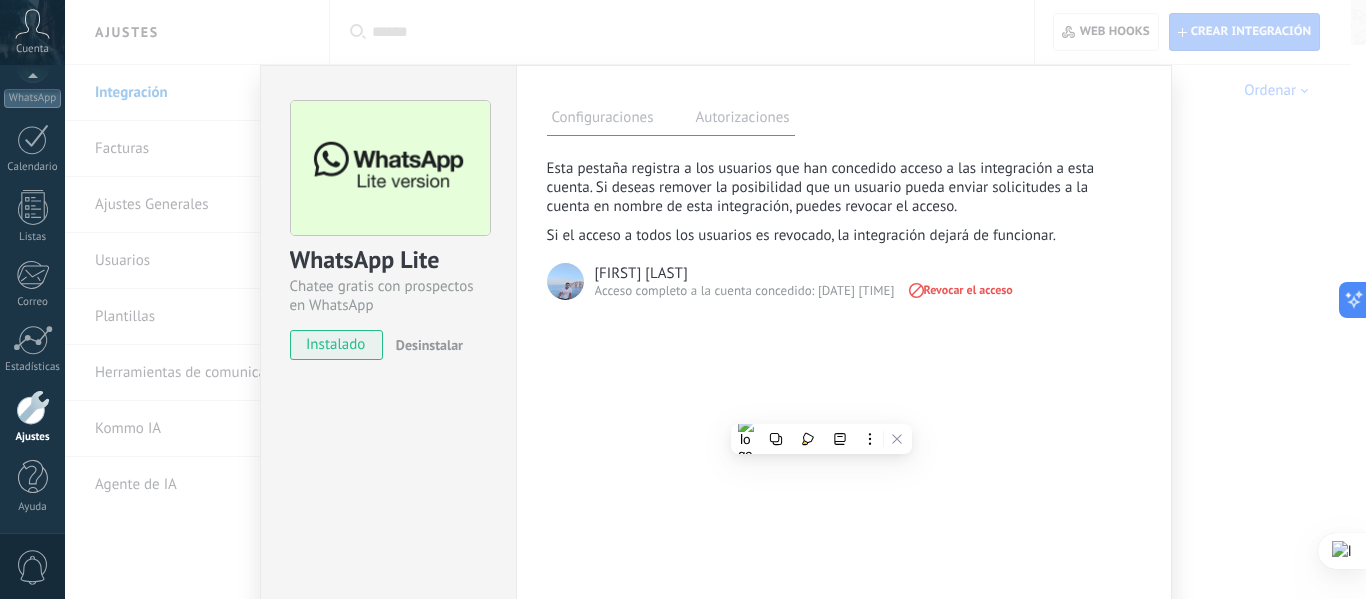 click on "Configuraciones" at bounding box center [603, 120] 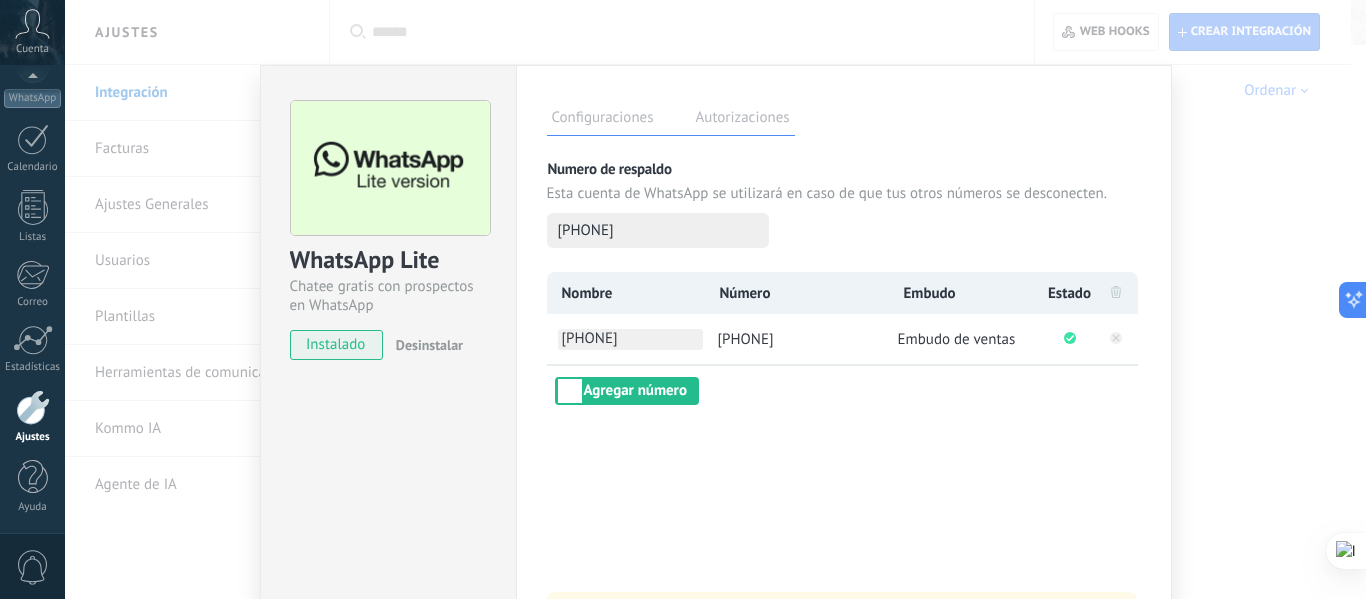 click on "[PHONE]" at bounding box center [630, 339] 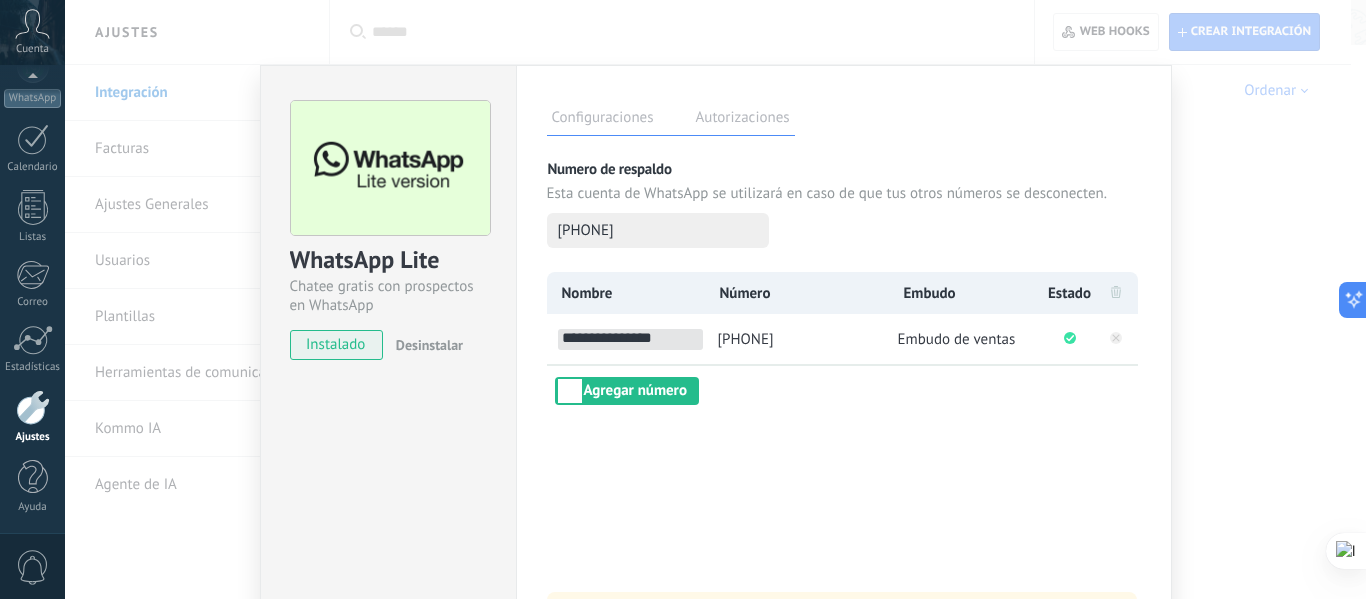click on "WhatsApp Lite Chatee gratis con prospectos en WhatsApp instalado Desinstalar Configuraciones Autorizaciones Esta pestaña registra a los usuarios que han concedido acceso a las integración a esta cuenta. Si deseas remover la posibilidad que un usuario pueda enviar solicitudes a la cuenta en nombre de esta integración, puedes revocar el acceso. Si el acceso a todos los usuarios es revocado, la integración dejará de funcionar. Esta aplicacion está instalada, pero nadie le ha dado acceso aun. Más de 2 mil millones de personas utilizan activamente WhatsApp para conectarse con amigos, familiares y empresas. Esta integración agrega el chat más popular a tu arsenal de comunicación: captura automáticamente leads desde los mensajes entrantes, comparte el acceso al chat con todo tu equipo y potencia todo con las herramientas integradas de Kommo, como el botón de compromiso y Salesbot. más _:  Guardar Numero de respaldo Esta cuenta de WhatsApp se utilizará en caso de que tus otros números se desconecten." at bounding box center [715, 299] 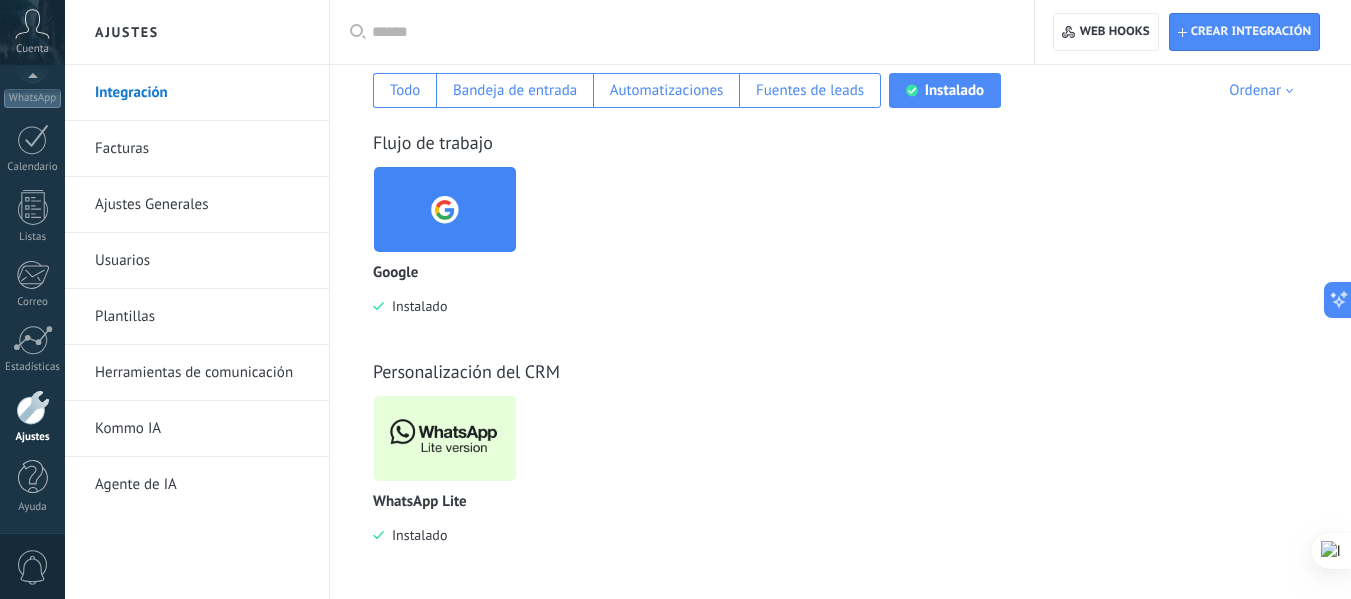 scroll, scrollTop: 233, scrollLeft: 0, axis: vertical 